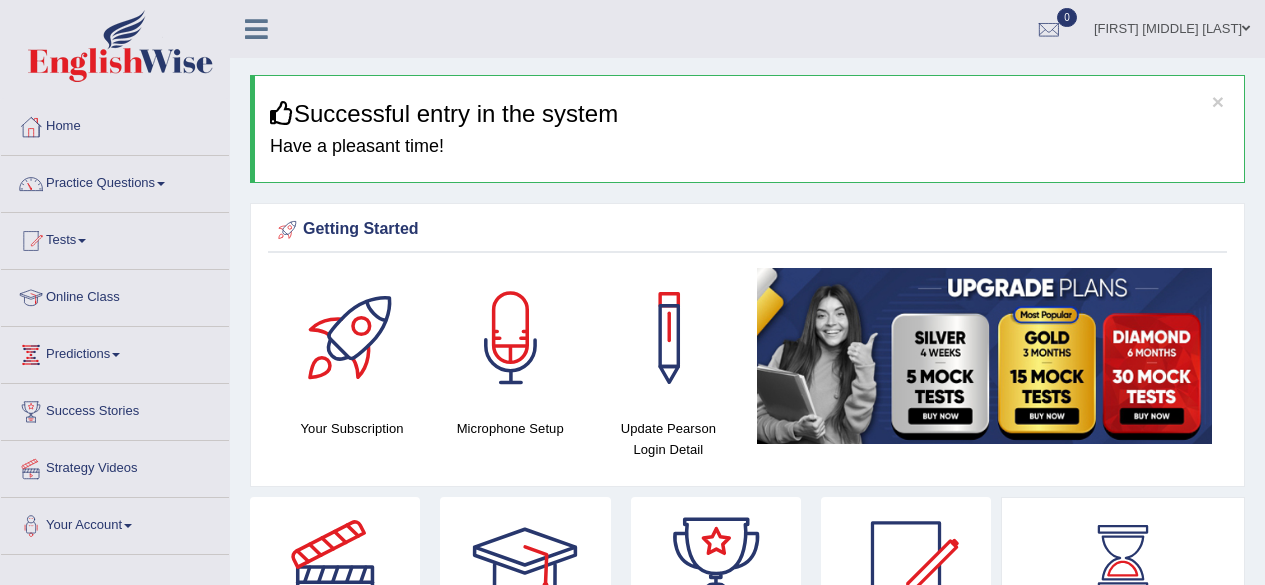 scroll, scrollTop: 2597, scrollLeft: 0, axis: vertical 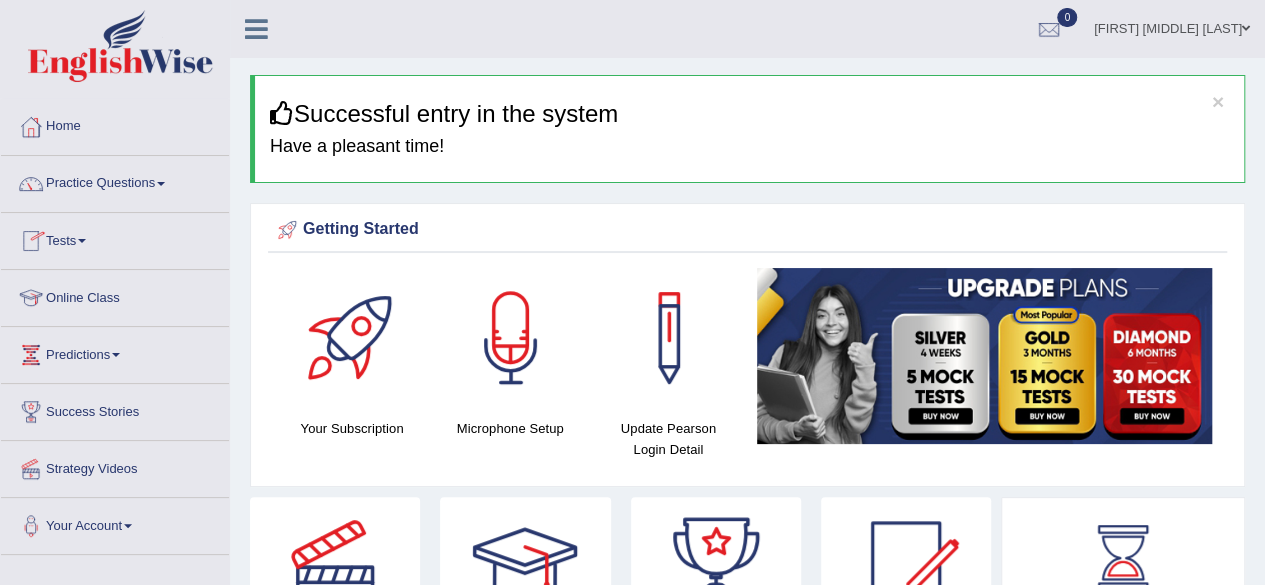click on "Tests" at bounding box center (115, 238) 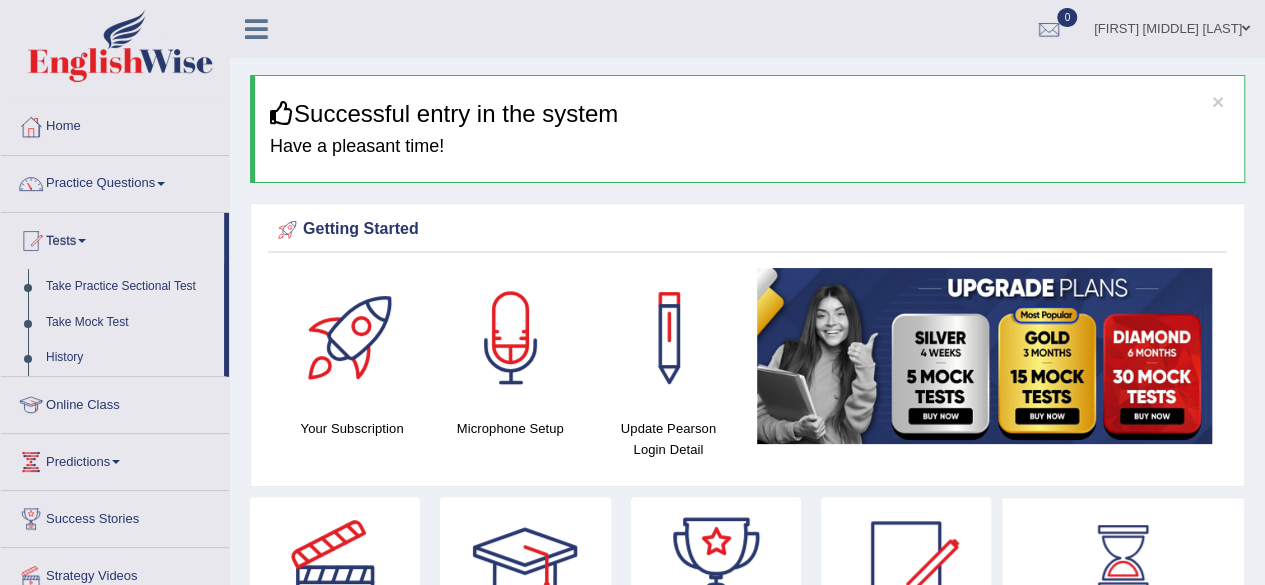 click on "Take Practice Sectional Test" at bounding box center (130, 287) 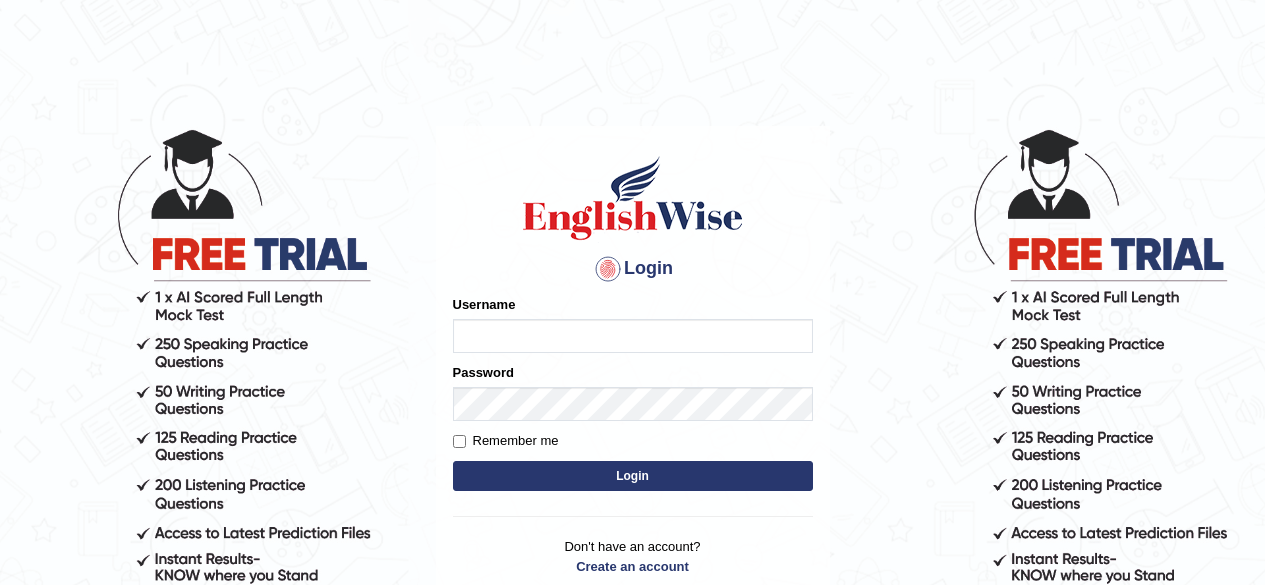 scroll, scrollTop: 0, scrollLeft: 0, axis: both 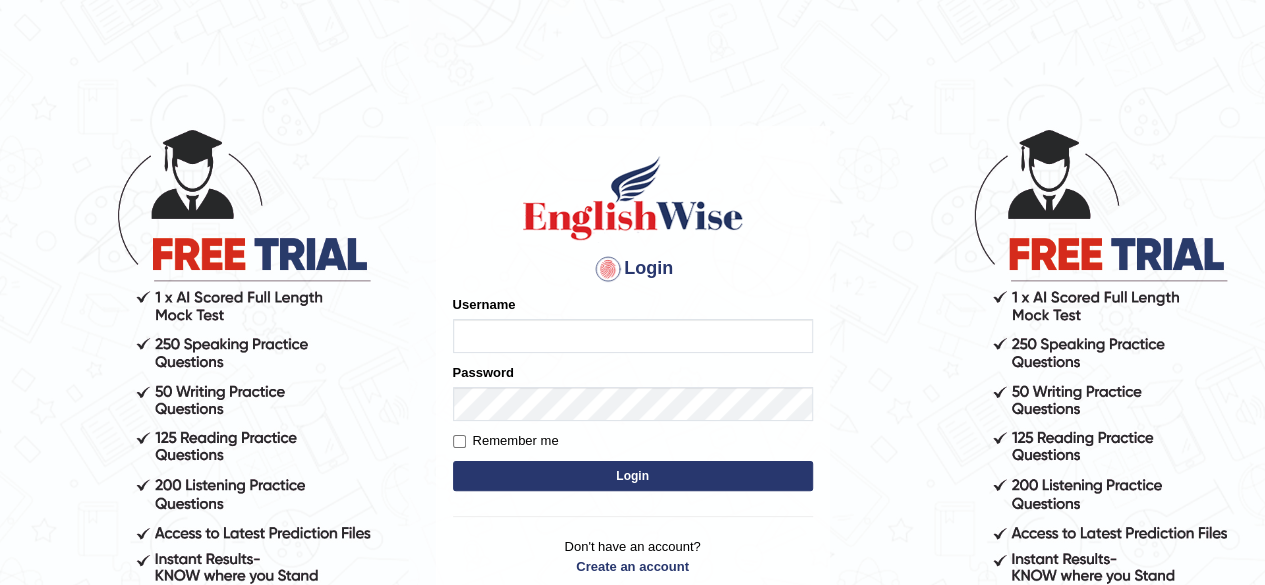 type on "shyamjee" 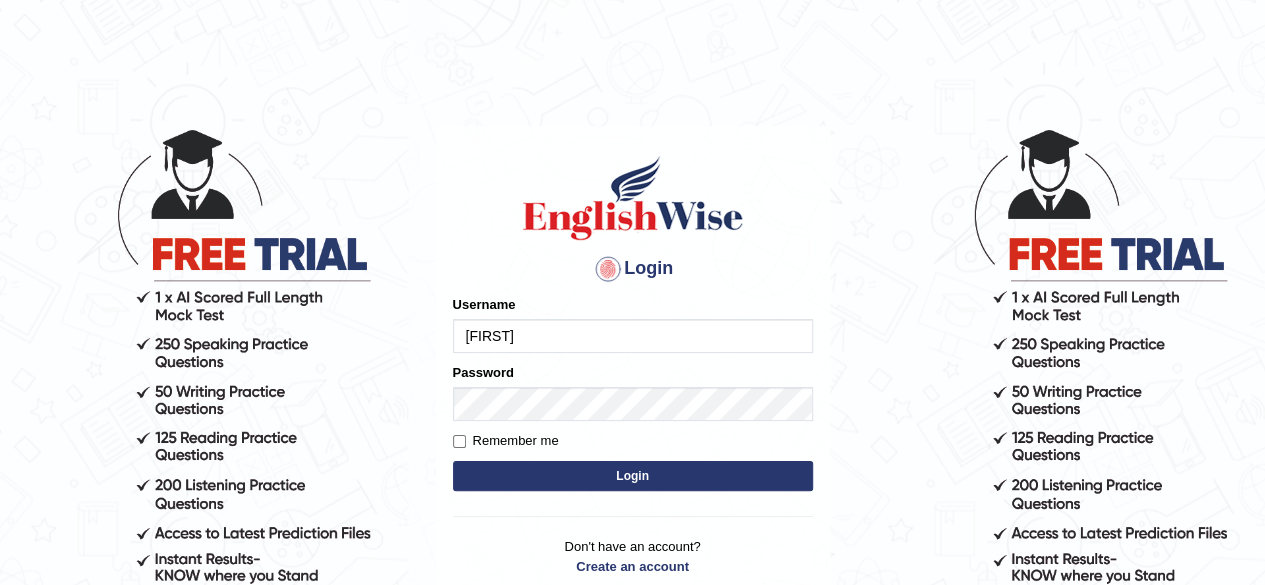 click on "Login" at bounding box center [633, 476] 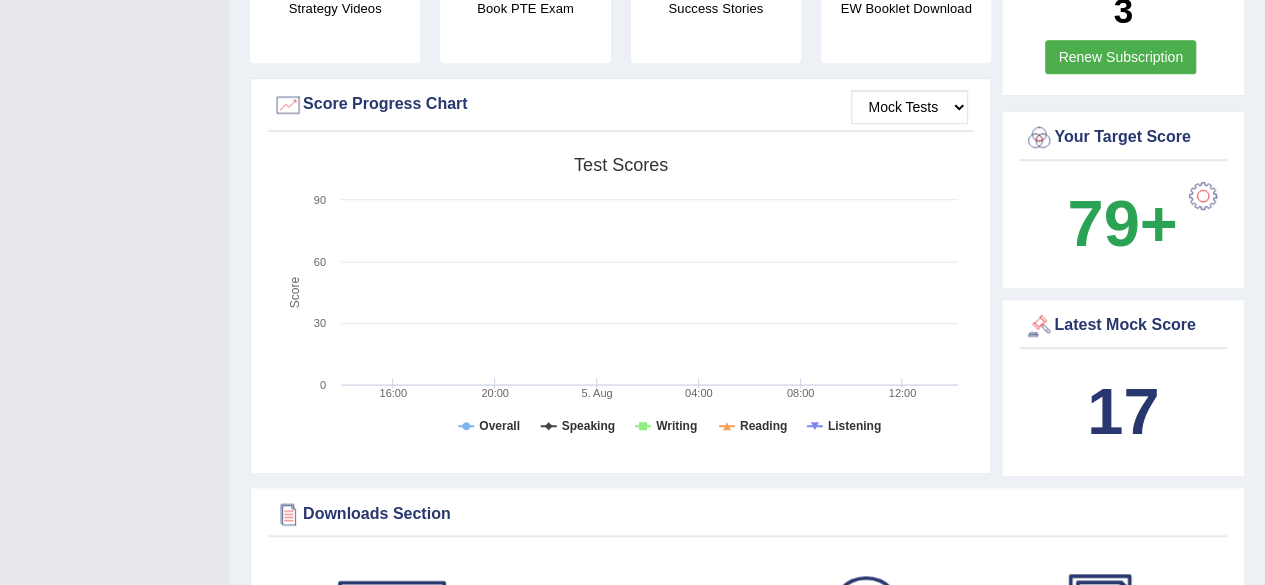 scroll, scrollTop: 0, scrollLeft: 0, axis: both 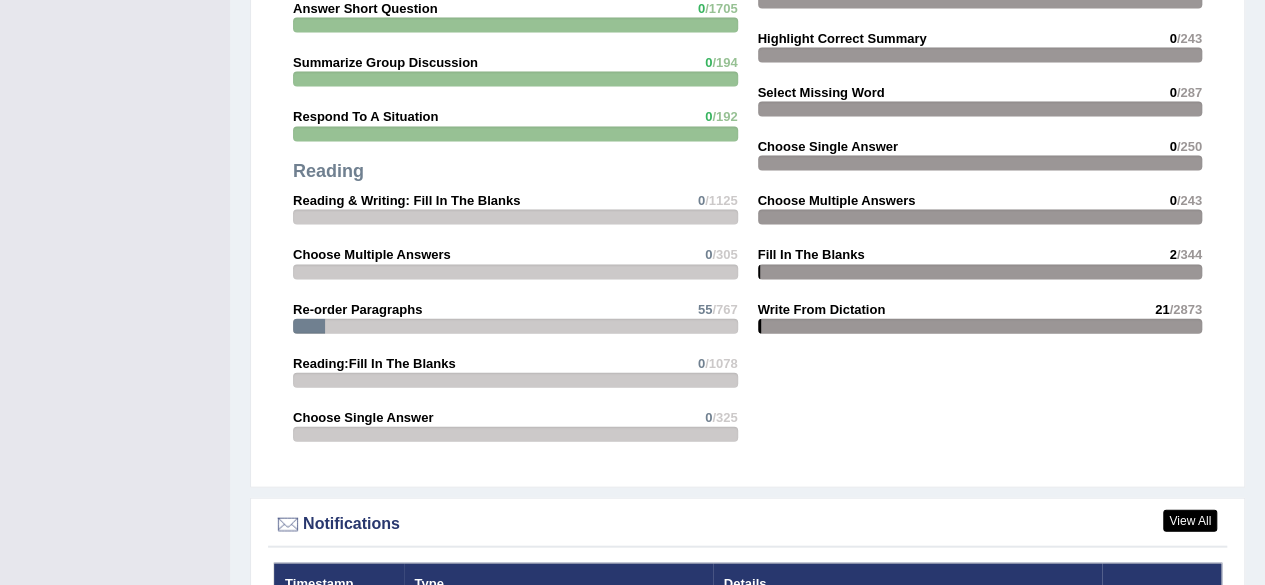click on "Writing
Summarize Written Text
0 /599
Write Essay
0 /602
Listening
Summarize Spoken Text
0 /522
Highlight Incorrect Words
0 /440
Highlight Correct Summary
0 /243
Select Missing Word
0 /287
Choose Single Answer
0 /250
0" at bounding box center [980, 48] 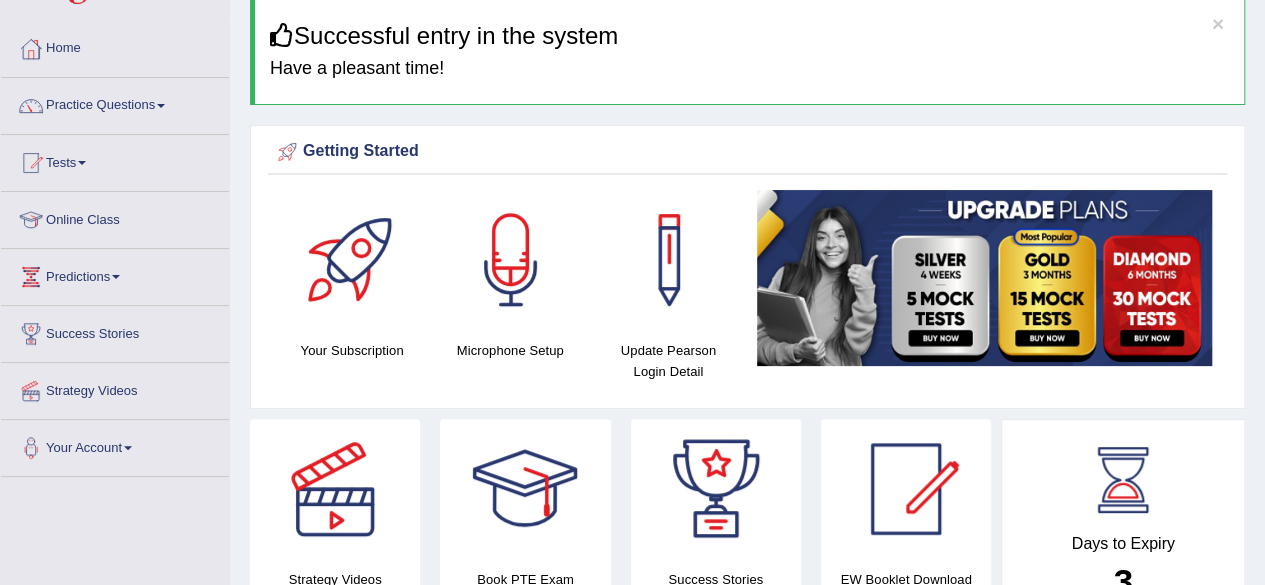 scroll, scrollTop: 0, scrollLeft: 0, axis: both 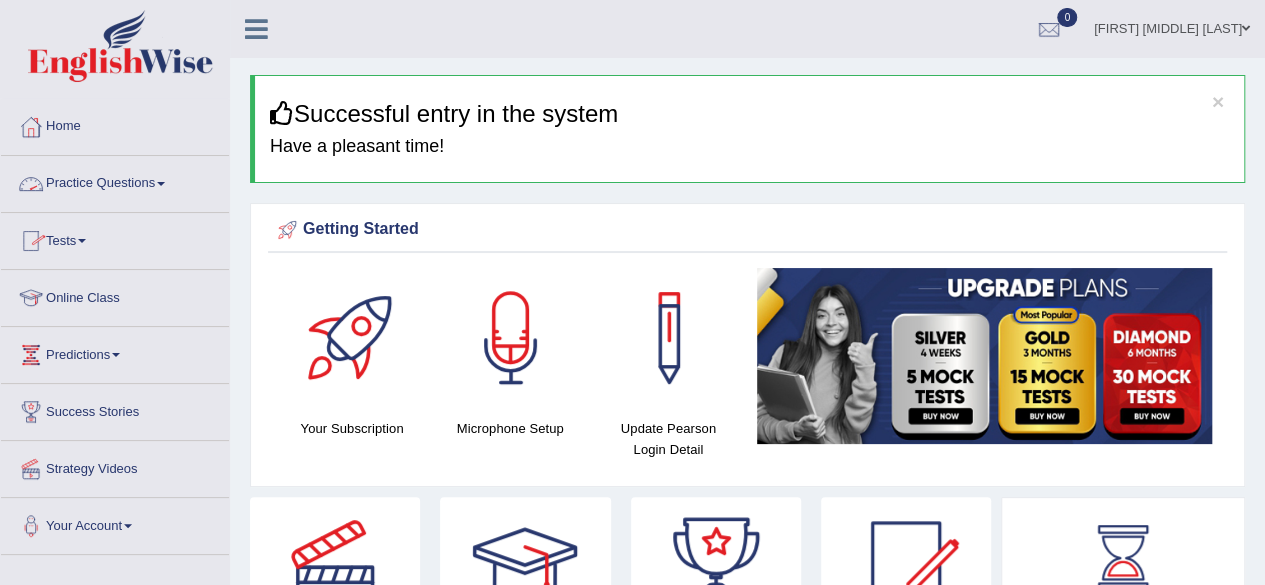 click on "Practice Questions" at bounding box center [115, 181] 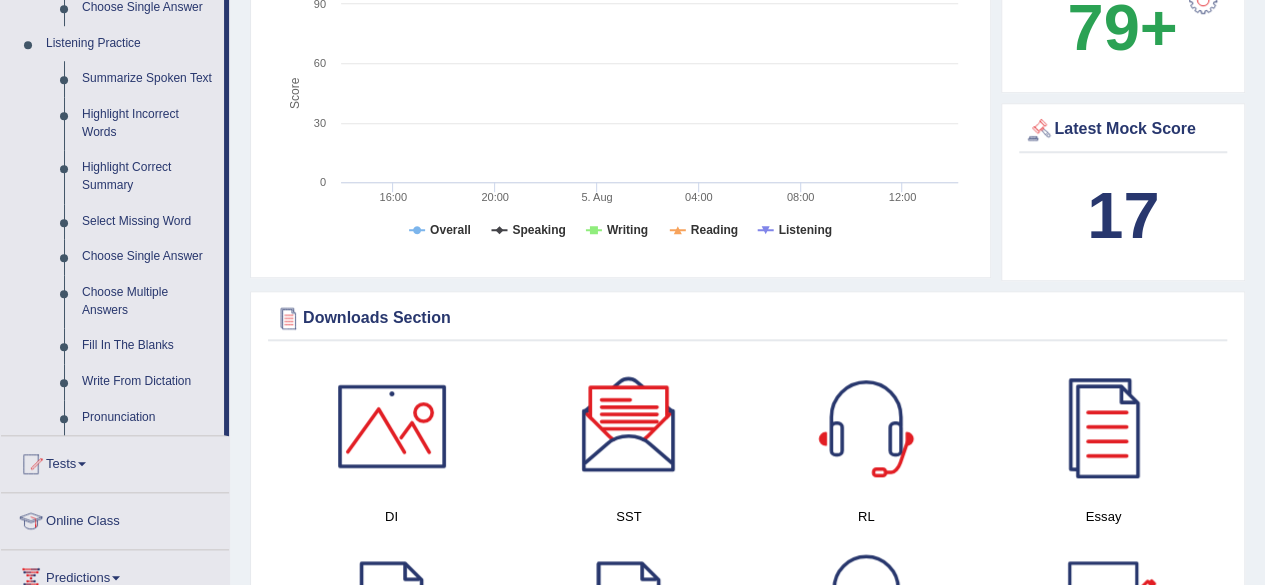 scroll, scrollTop: 846, scrollLeft: 0, axis: vertical 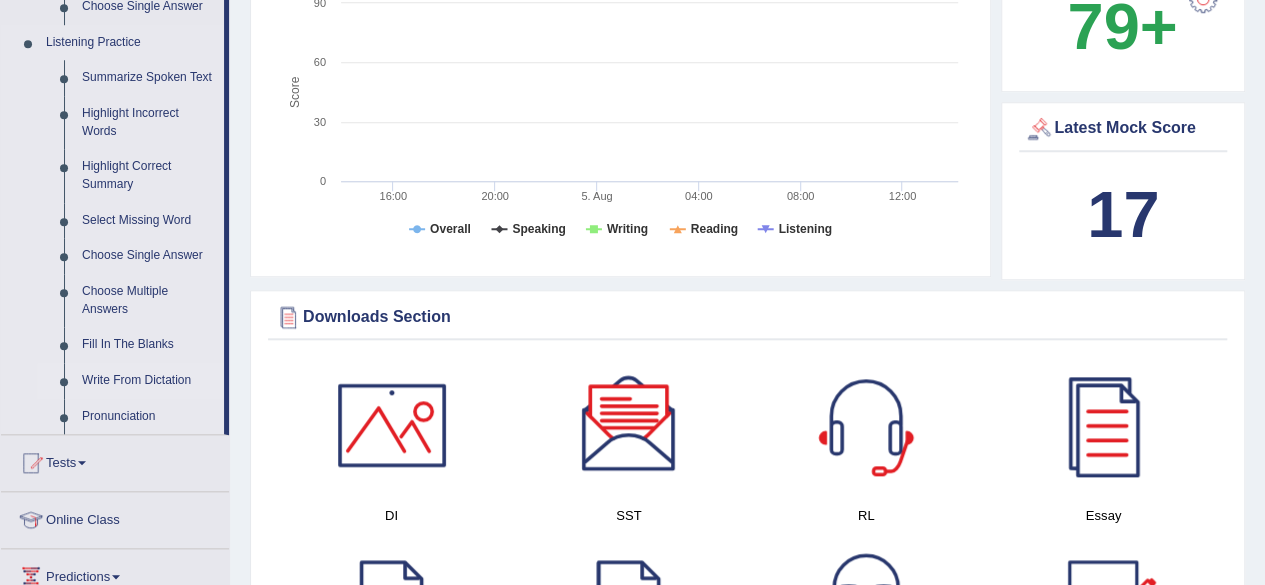 click on "Write From Dictation" at bounding box center (148, 381) 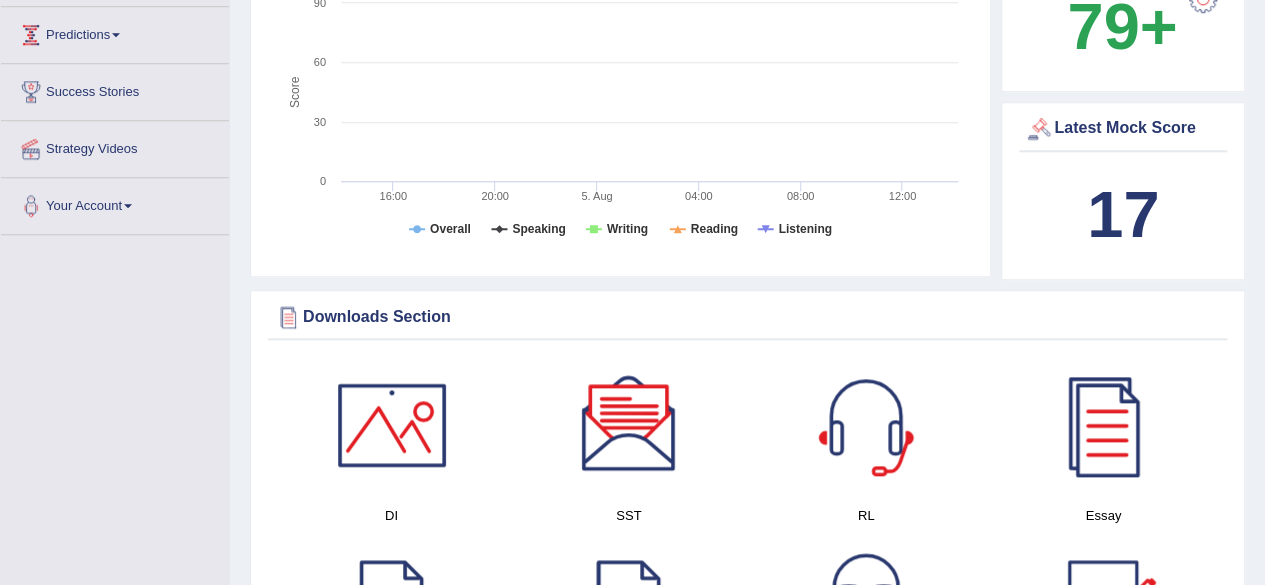scroll, scrollTop: 559, scrollLeft: 0, axis: vertical 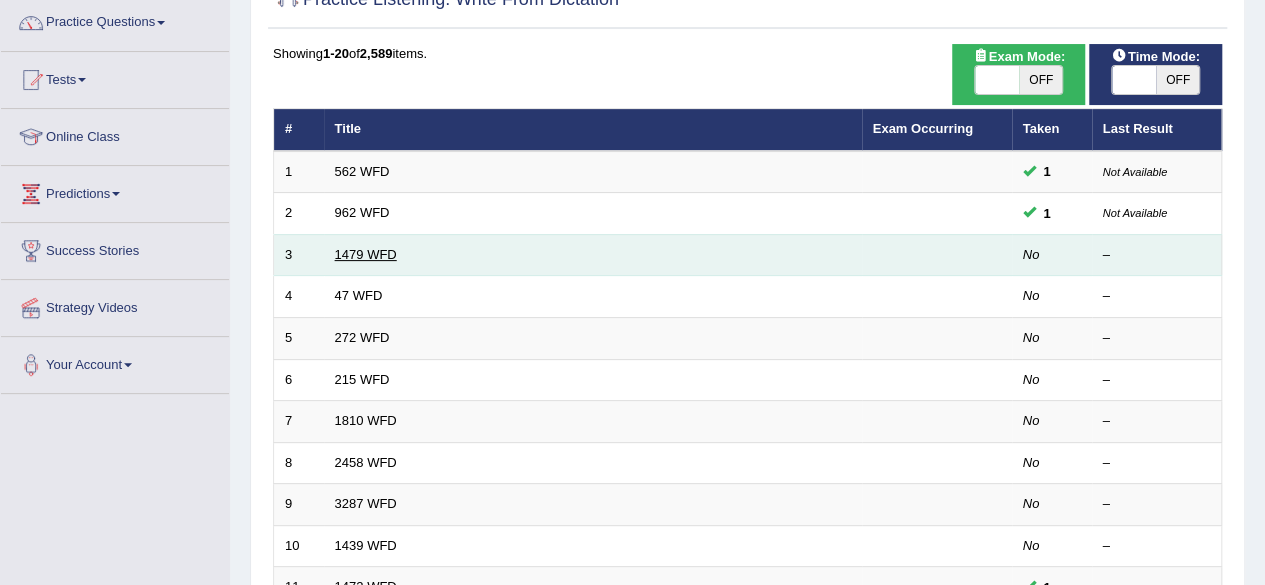 click on "1479 WFD" at bounding box center [366, 254] 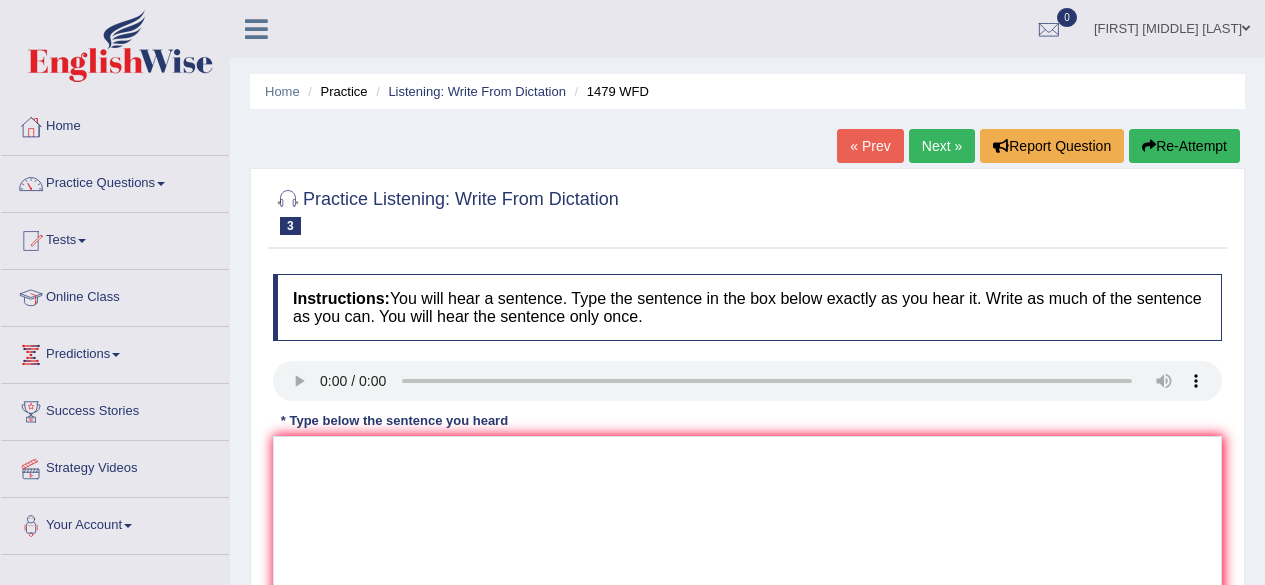 scroll, scrollTop: 0, scrollLeft: 0, axis: both 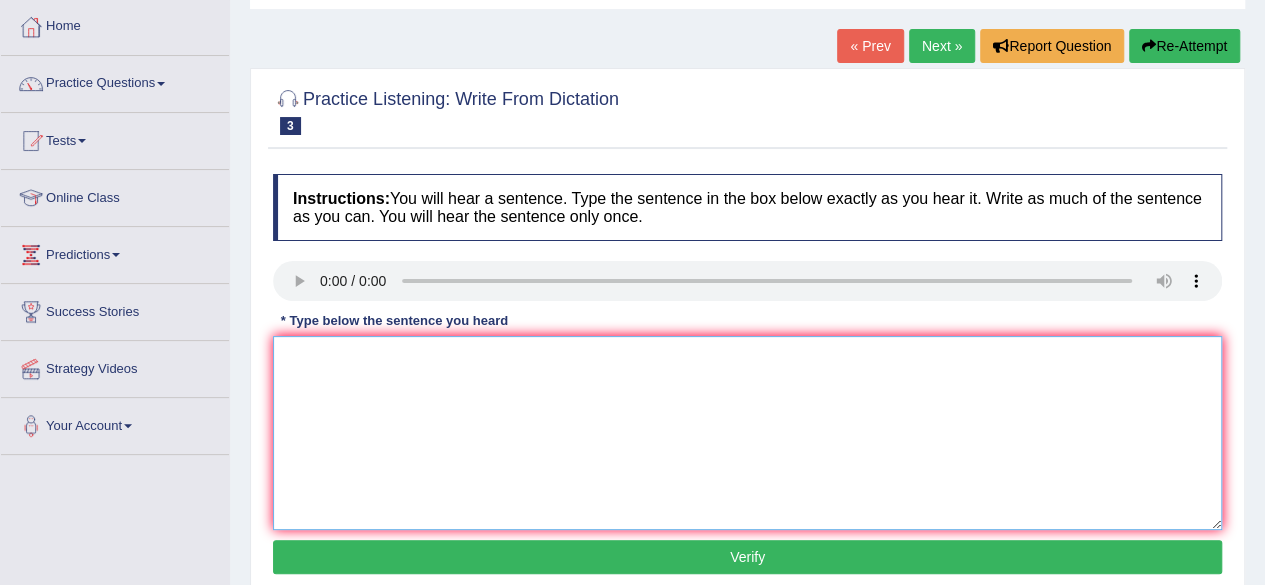 click at bounding box center [747, 433] 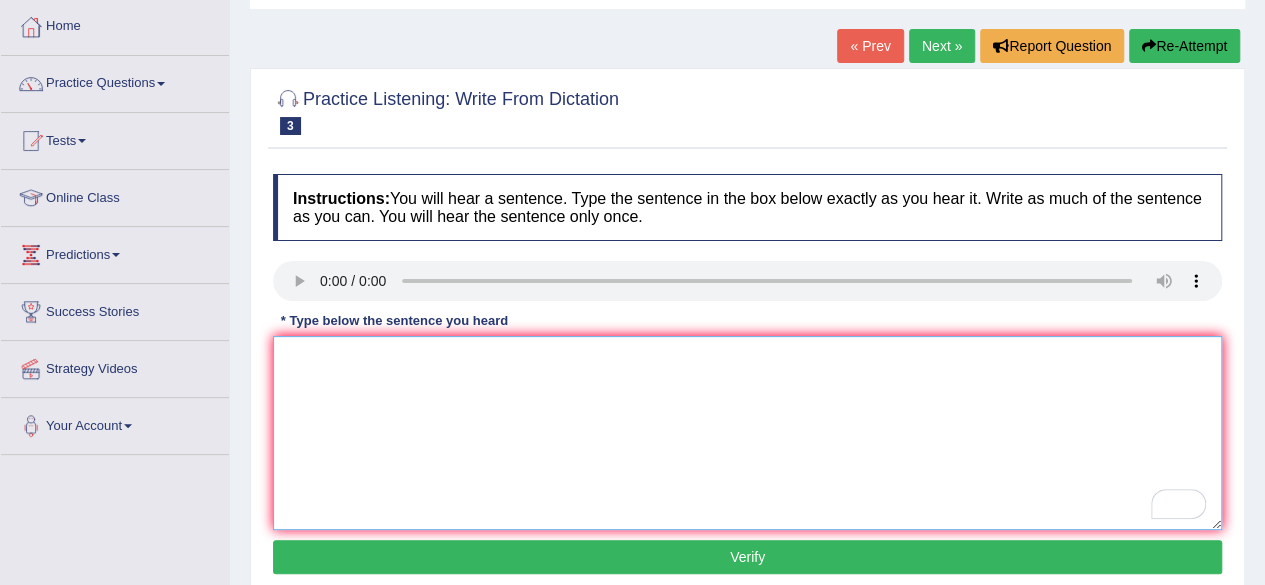 click at bounding box center (747, 433) 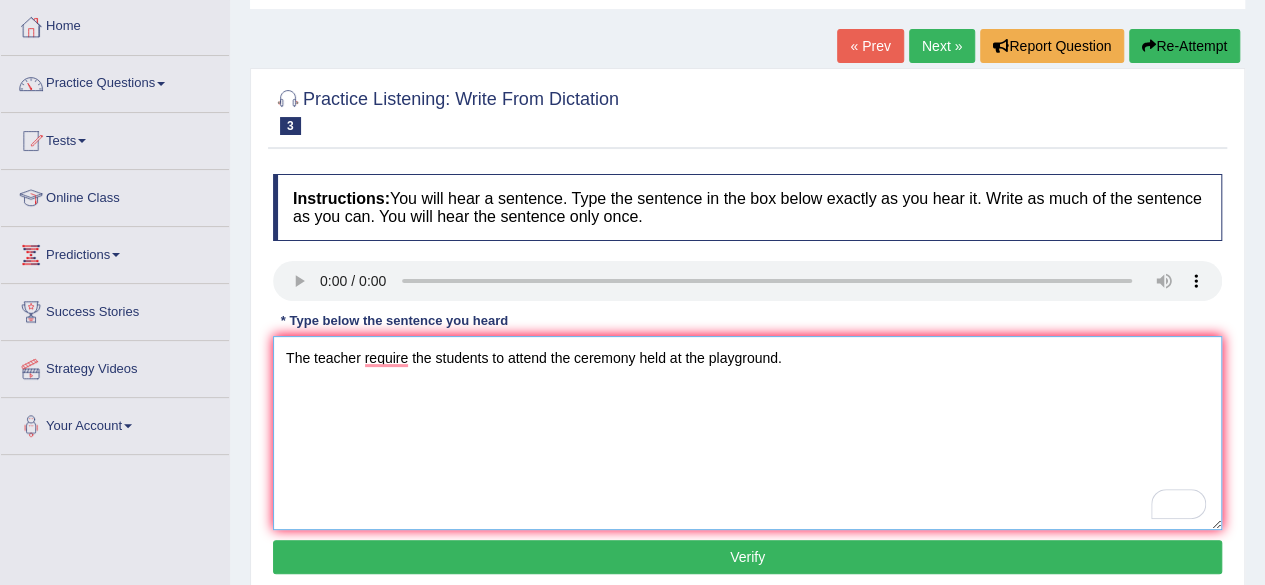 click on "The teacher require the students to attend the ceremony held at the playground." at bounding box center (747, 433) 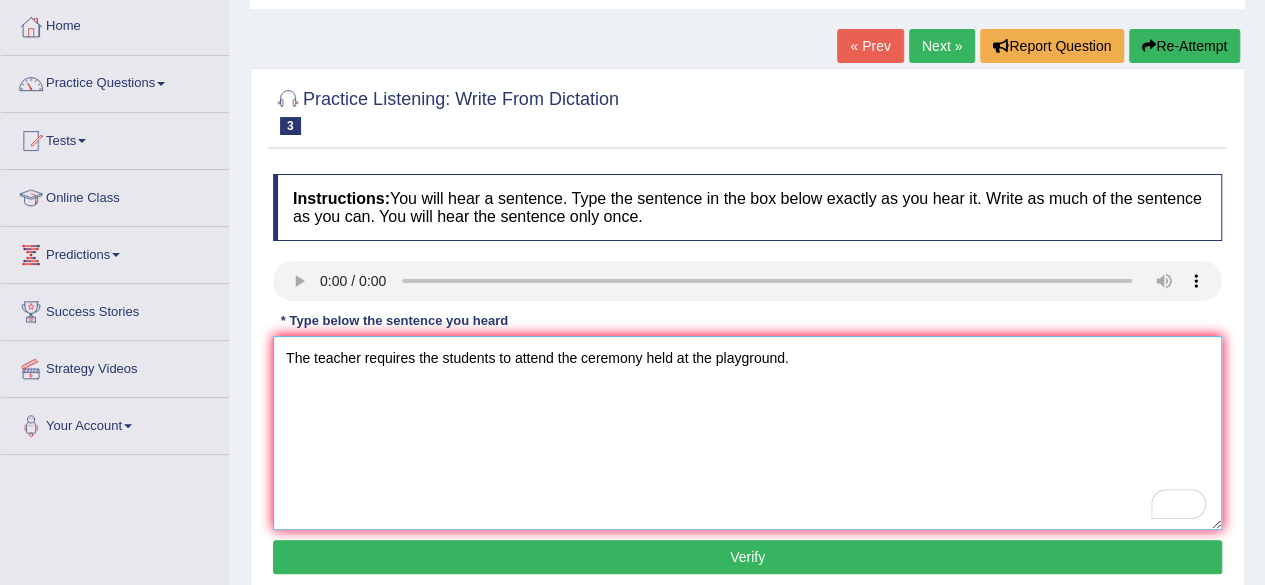 click on "The teacher requires the students to attend the ceremony held at the playground." at bounding box center [747, 433] 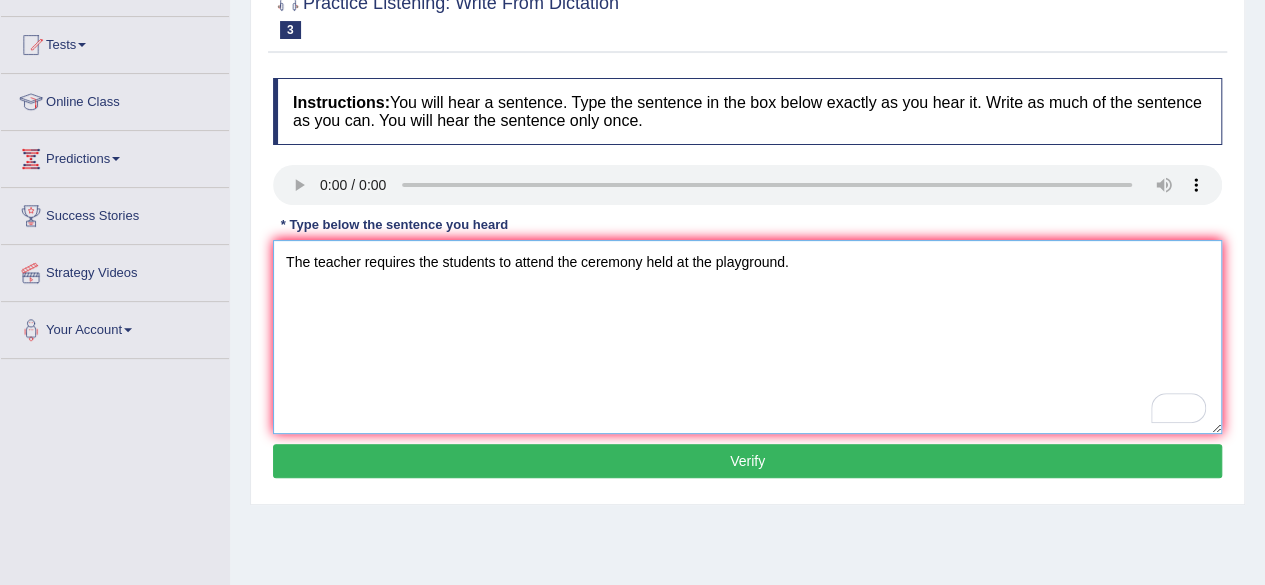 type on "The teacher requires the students to attend the ceremony held at the playground." 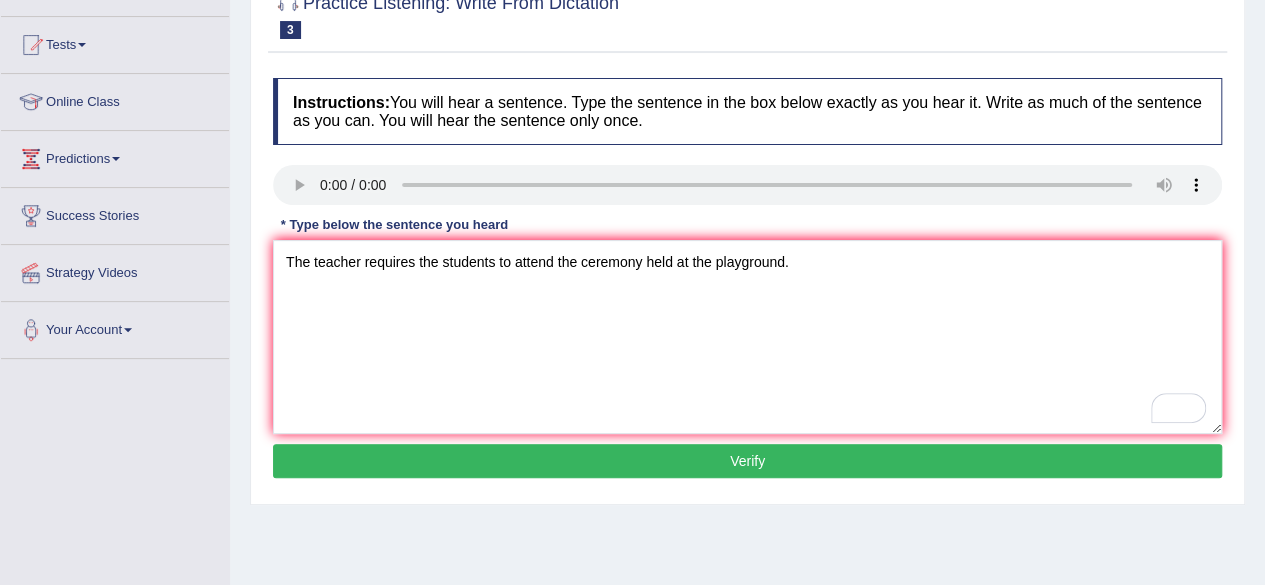 click on "Verify" at bounding box center (747, 461) 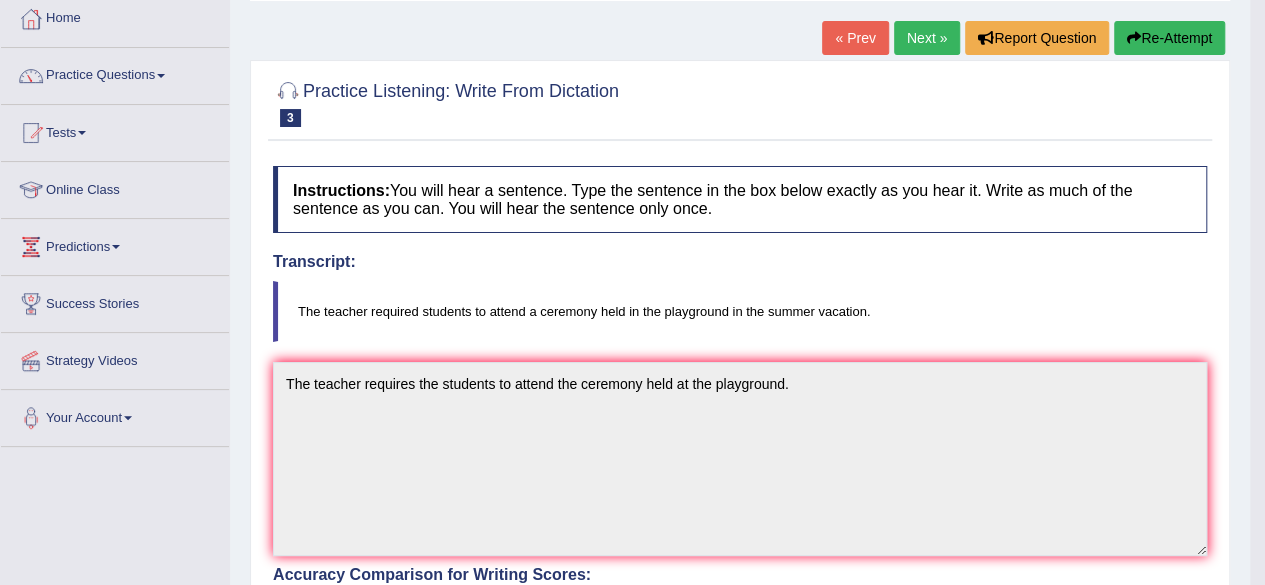 scroll, scrollTop: 0, scrollLeft: 0, axis: both 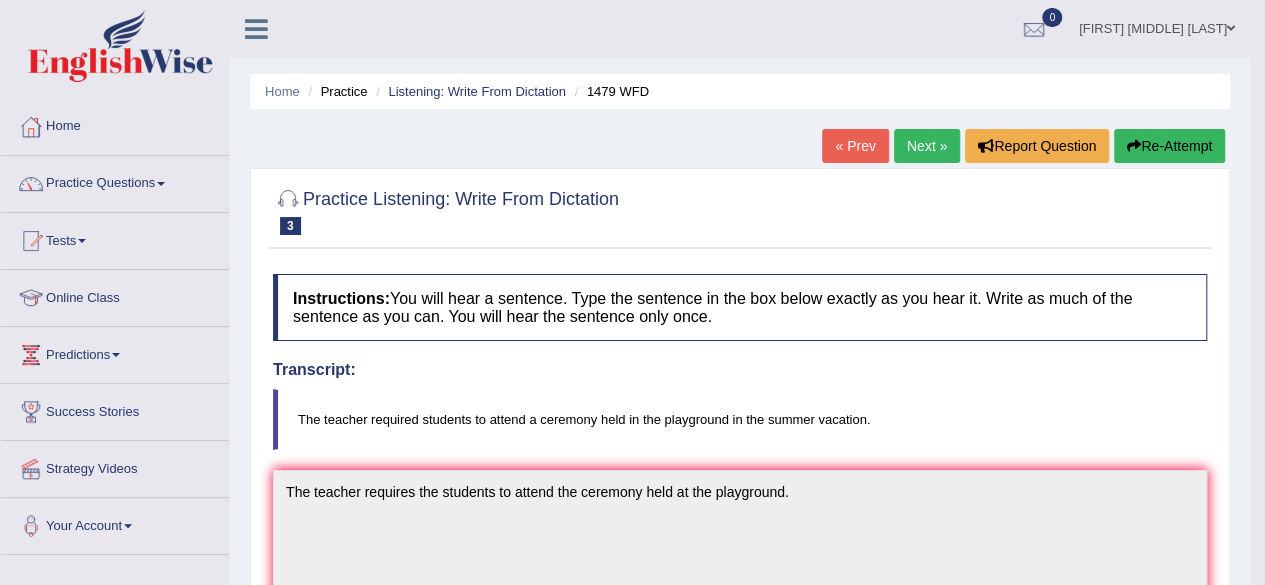 click on "Next »" at bounding box center [927, 146] 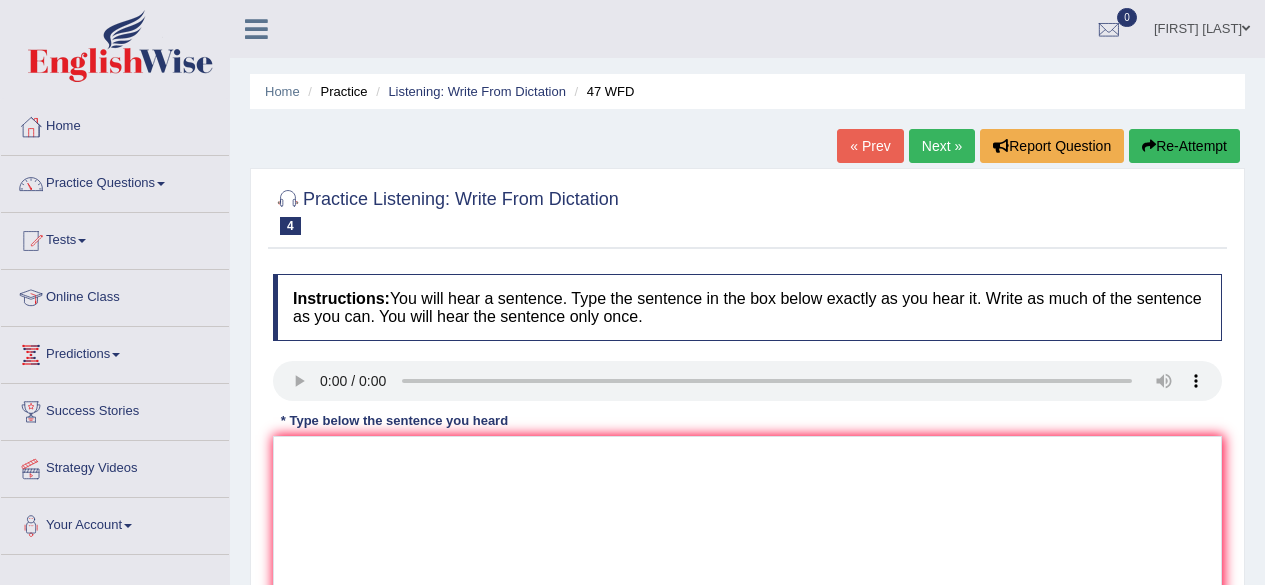 scroll, scrollTop: 0, scrollLeft: 0, axis: both 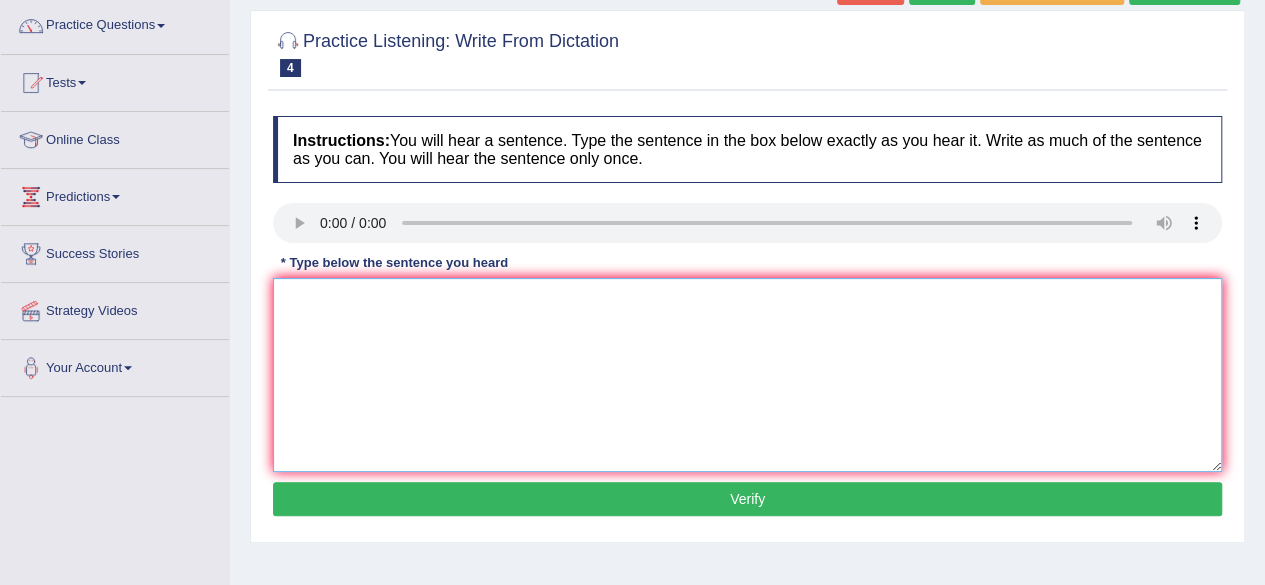 click at bounding box center (747, 375) 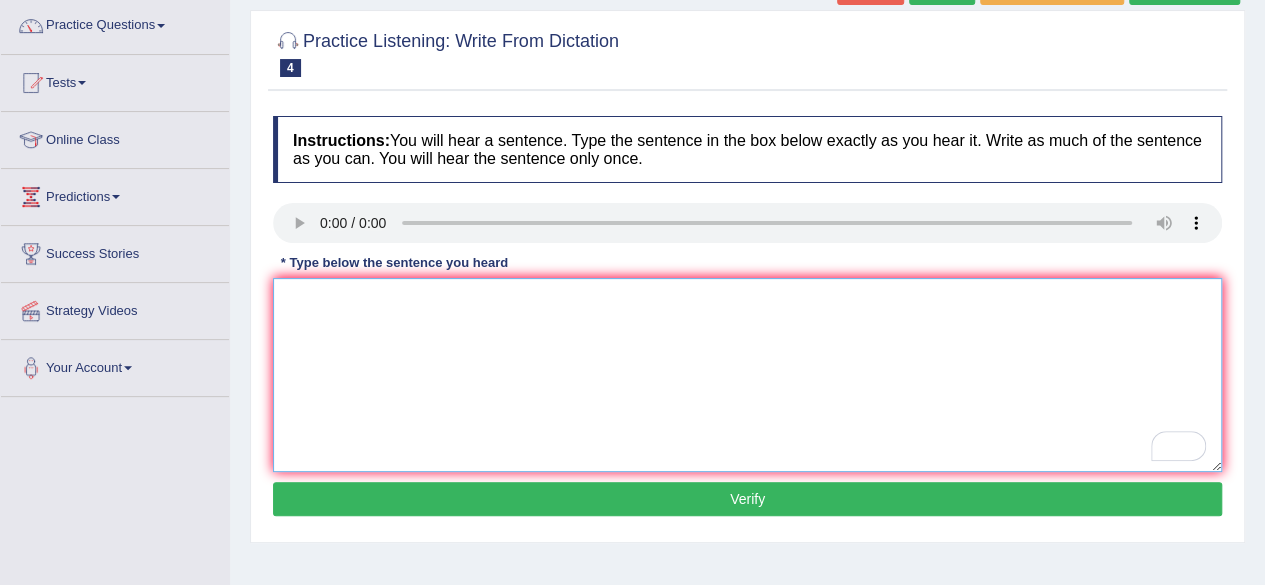 click at bounding box center [747, 375] 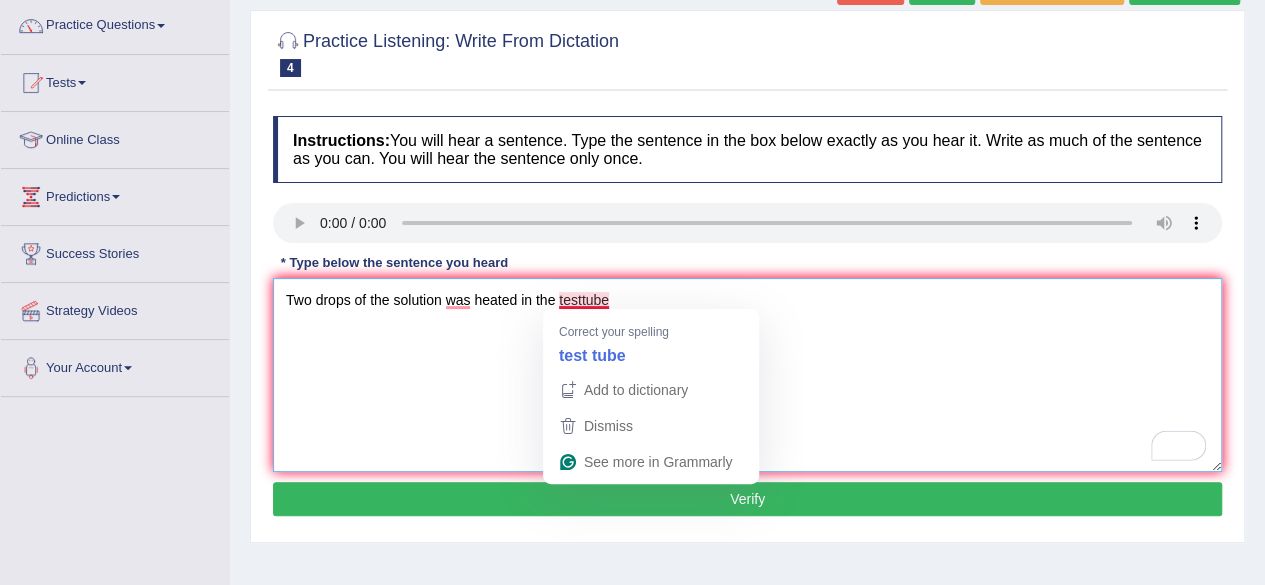 click on "Two drops of the solution was heated in the testtube" at bounding box center [747, 375] 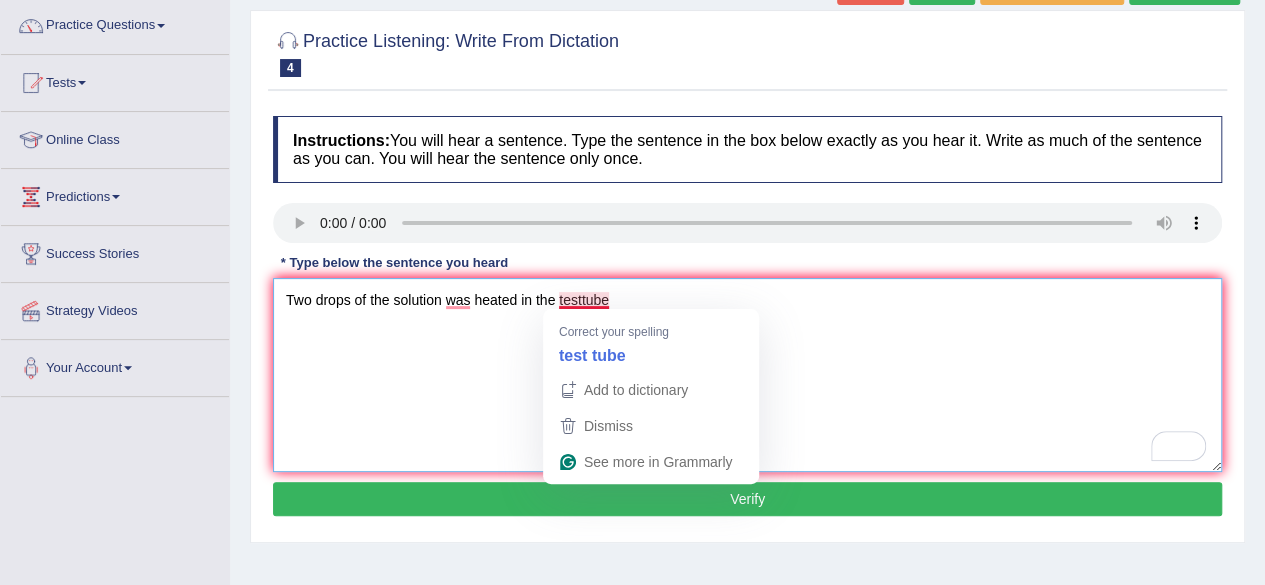 click on "Two drops of the solution was heated in the testtube" at bounding box center (747, 375) 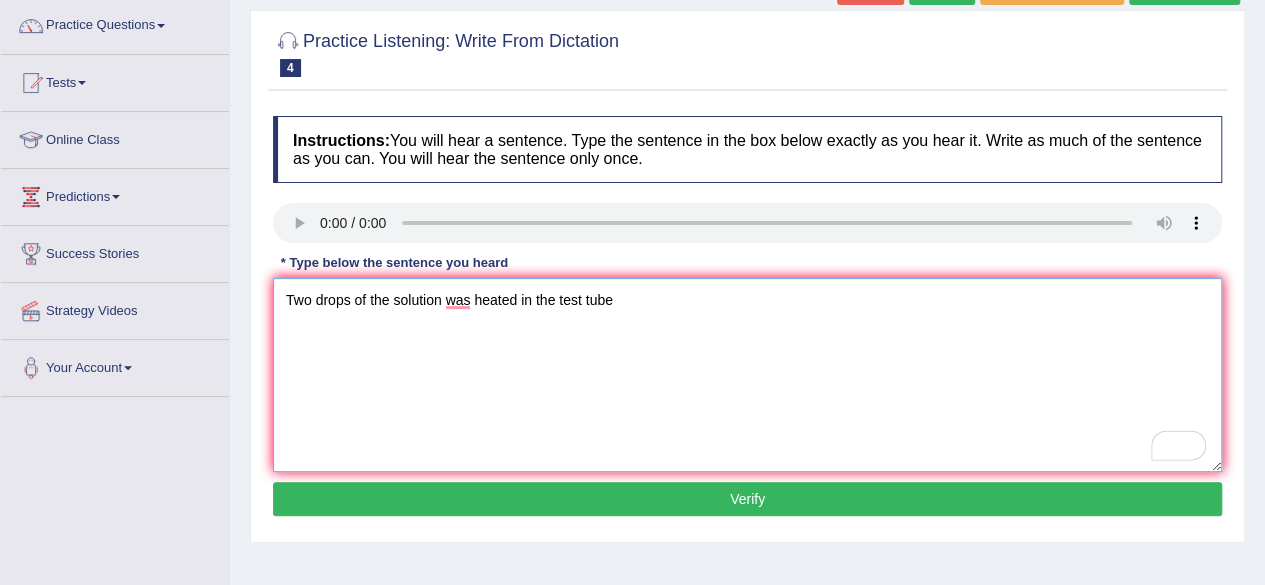 click on "Two drops of the solution was heated in the test tube" at bounding box center (747, 375) 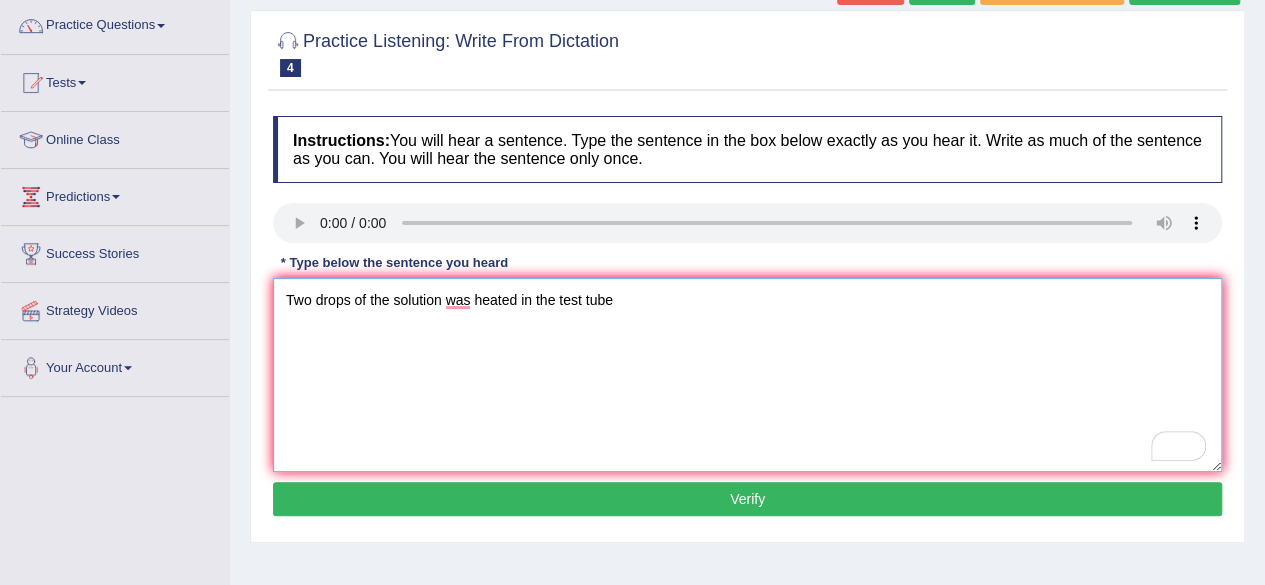click on "Two drops of the solution was heated in the test tube" at bounding box center (747, 375) 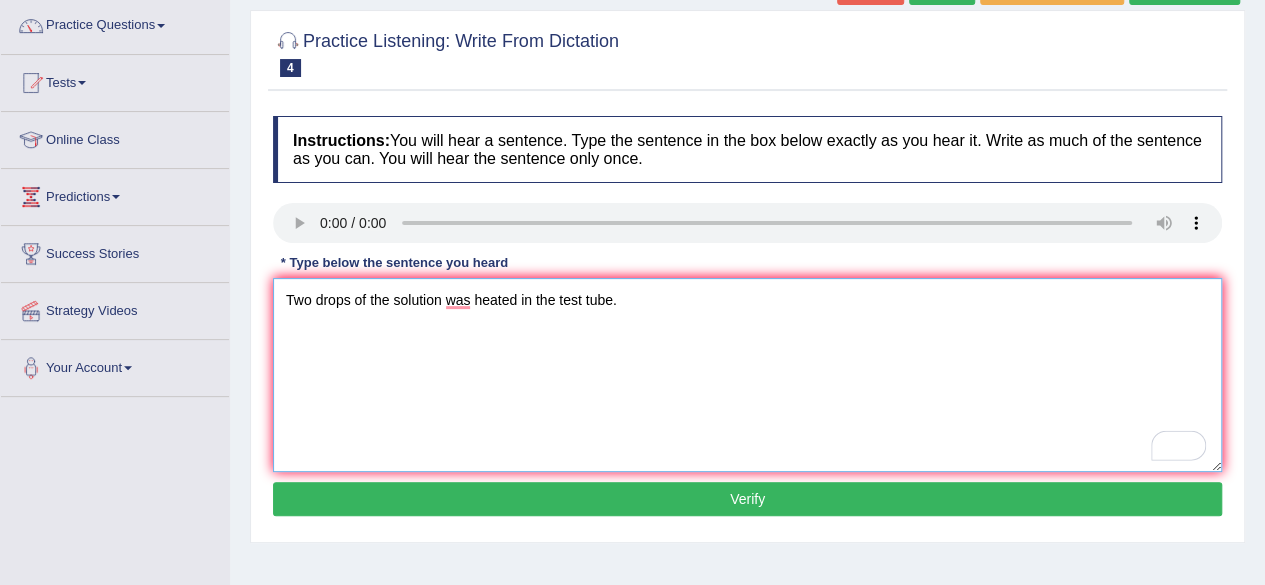 type on "Two drops of the solution was heated in the test tube." 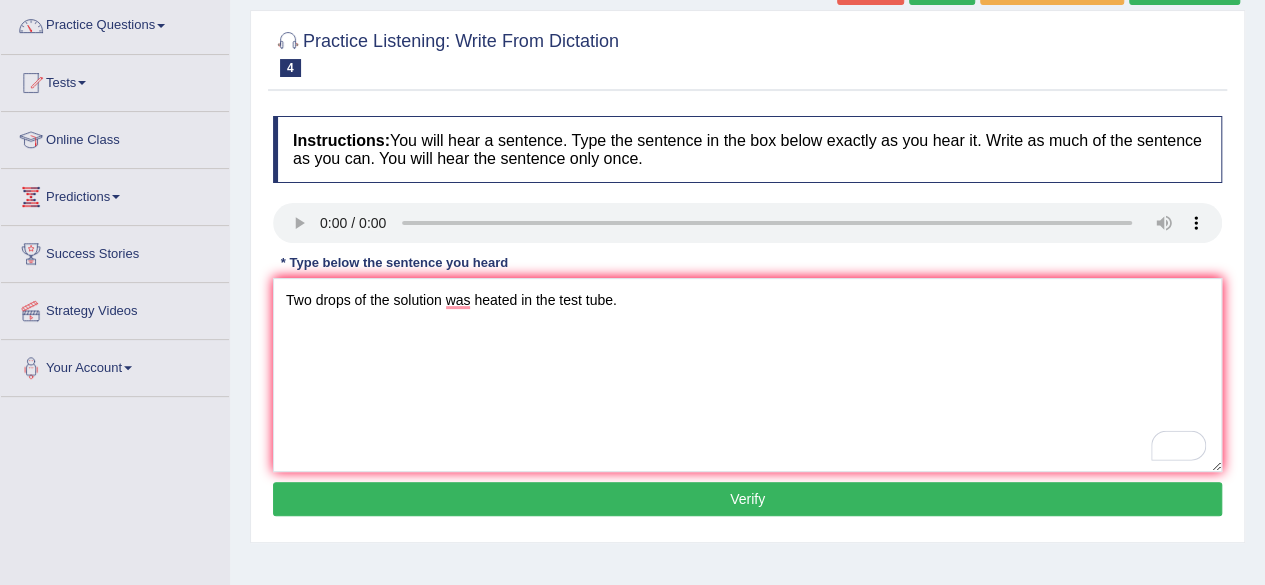 click on "Verify" at bounding box center (747, 499) 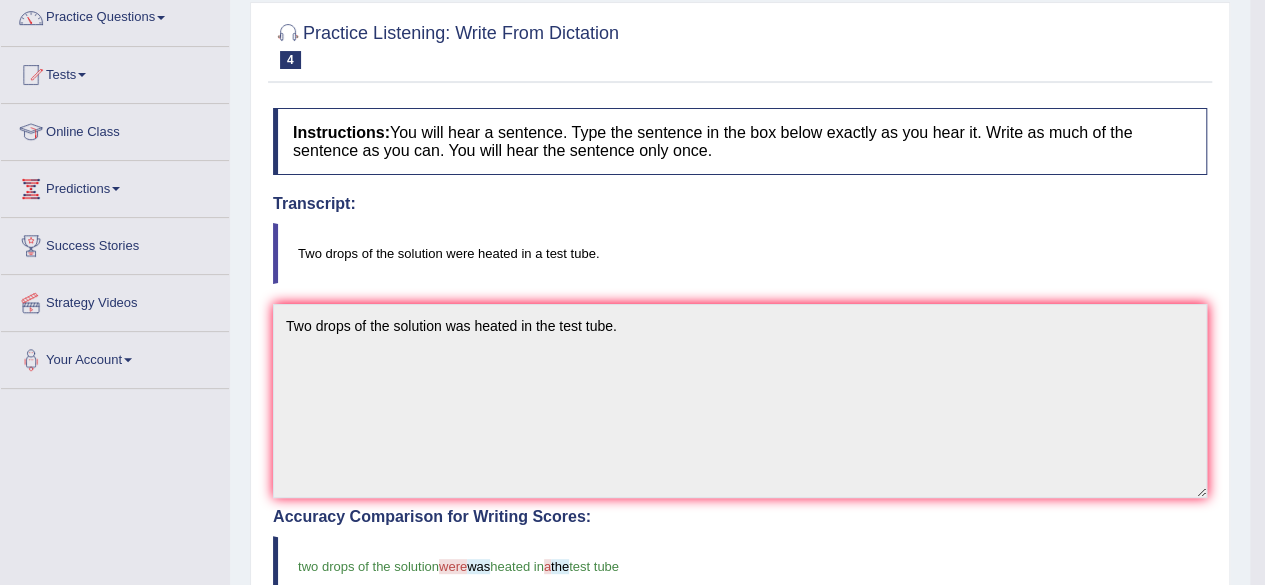 scroll, scrollTop: 0, scrollLeft: 0, axis: both 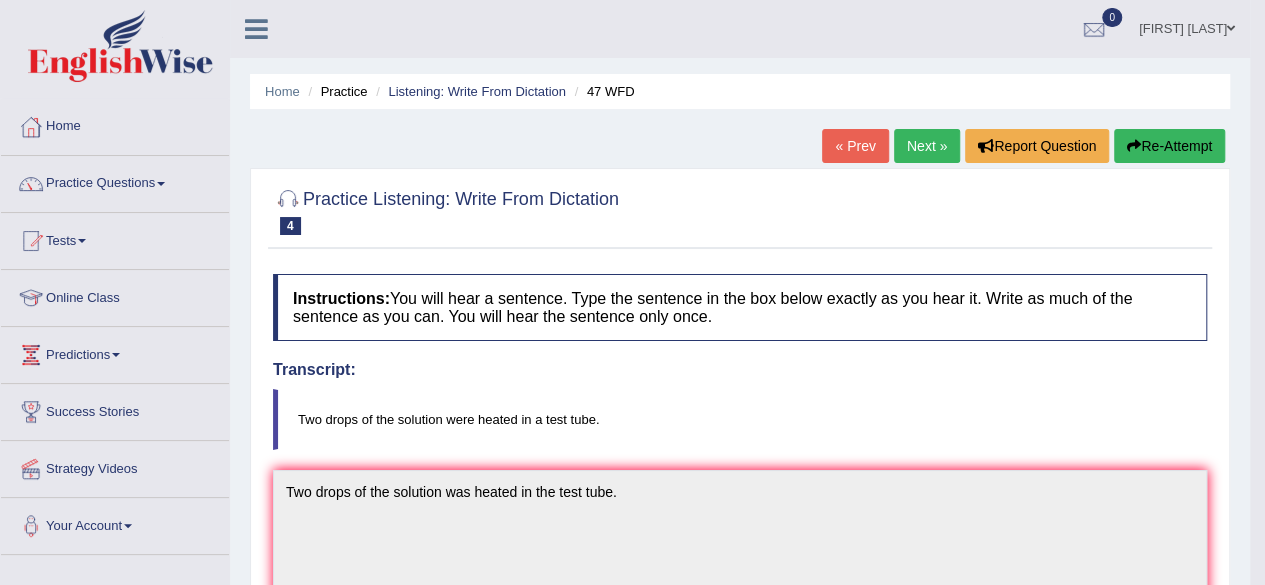 click on "Next »" at bounding box center (927, 146) 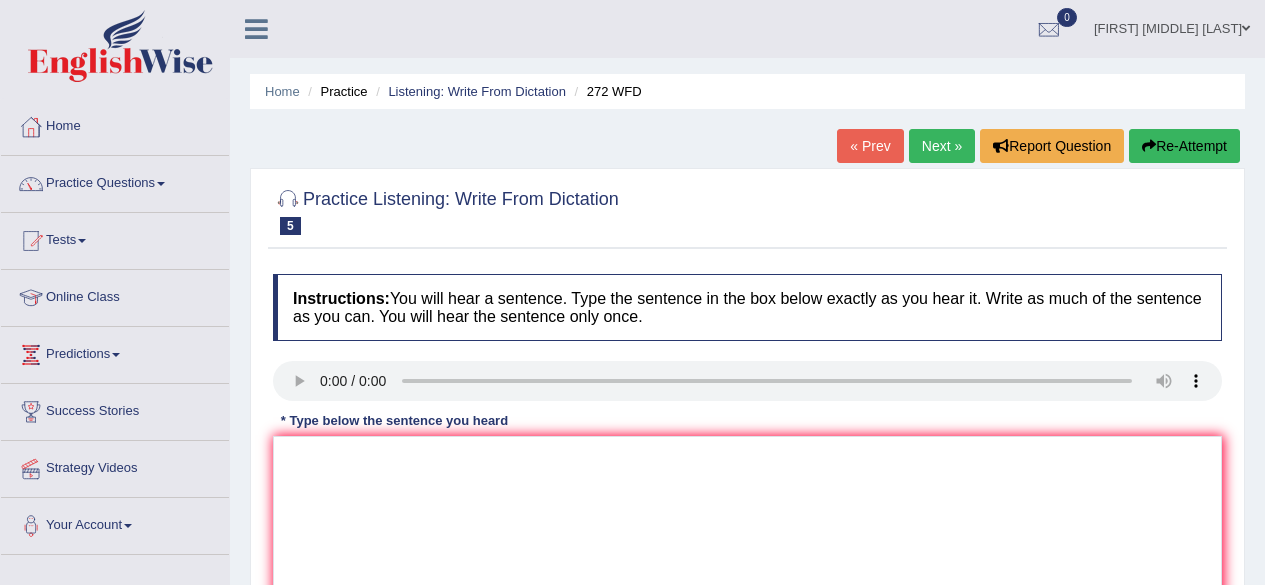 scroll, scrollTop: 87, scrollLeft: 0, axis: vertical 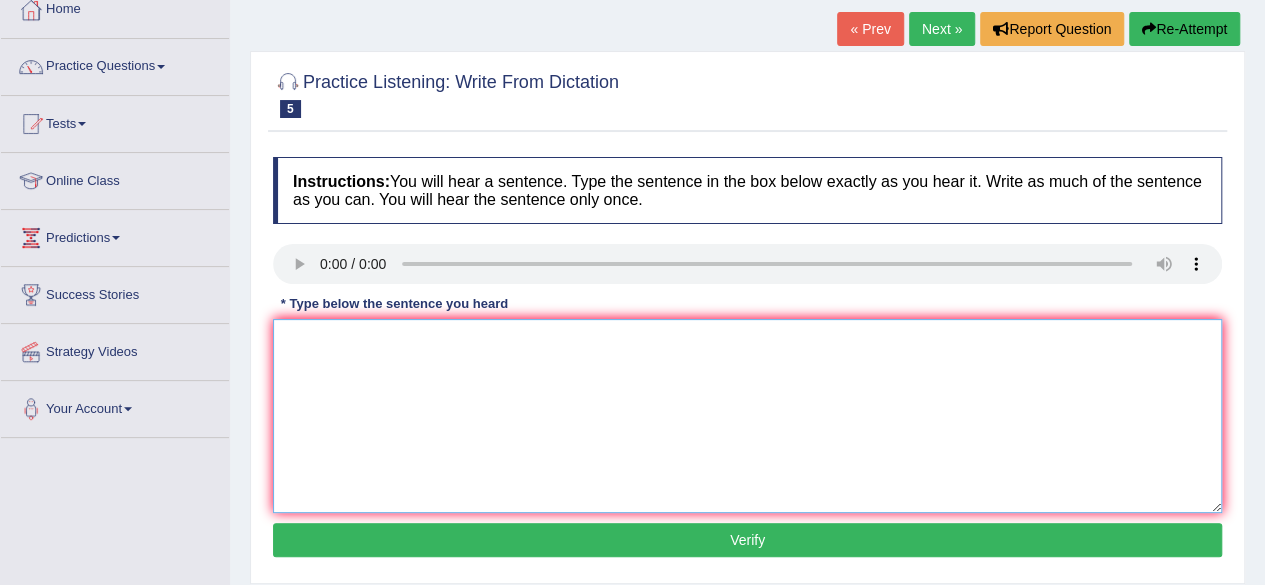 click at bounding box center (747, 416) 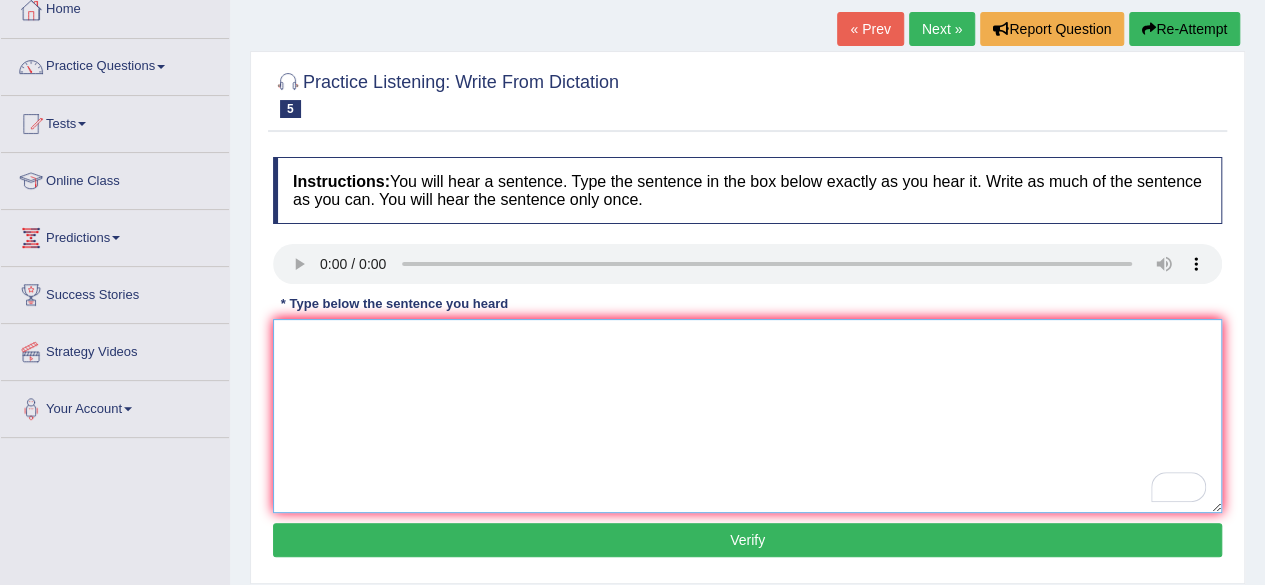 click at bounding box center (747, 416) 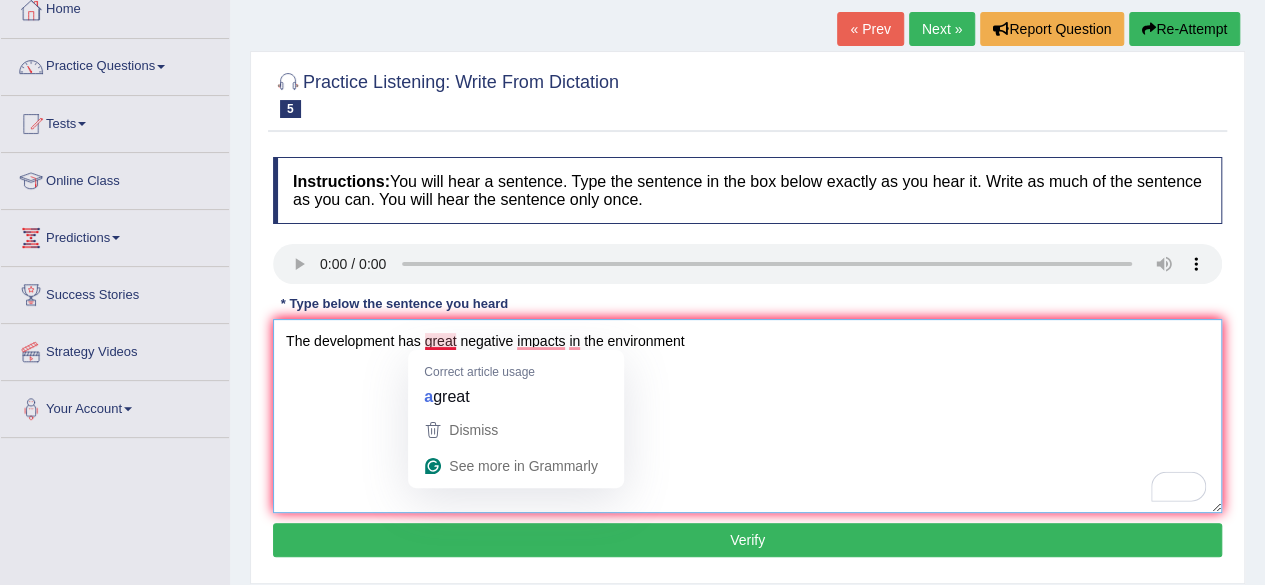 click on "The development has great negative impacts in the environment" at bounding box center [747, 416] 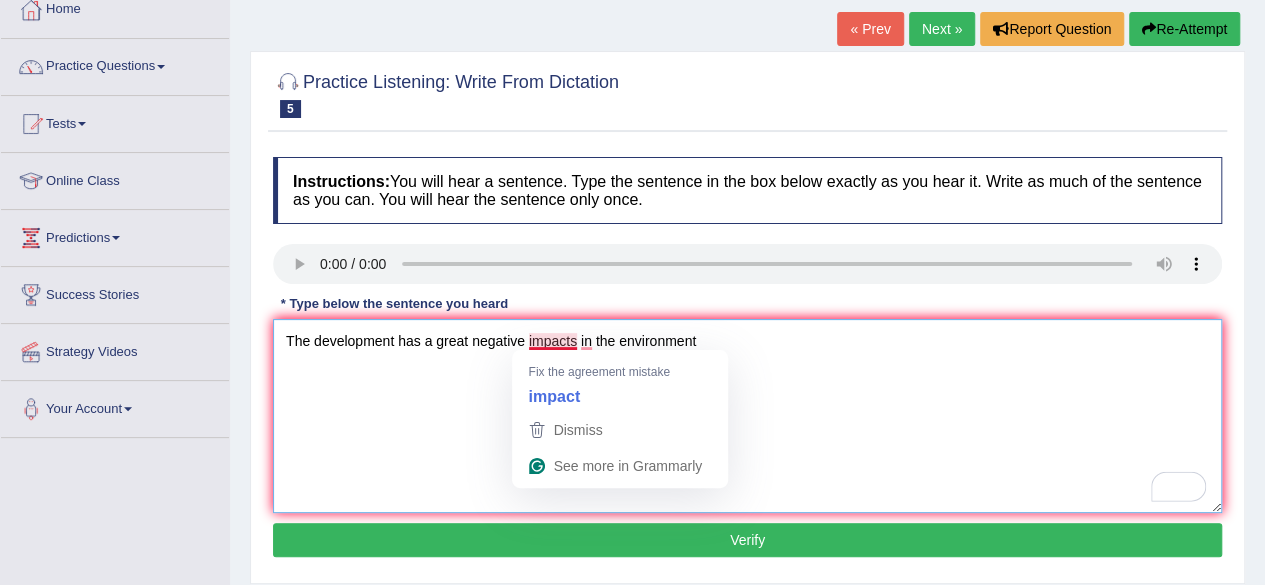 click on "The development has a great negative impacts in the environment" at bounding box center (747, 416) 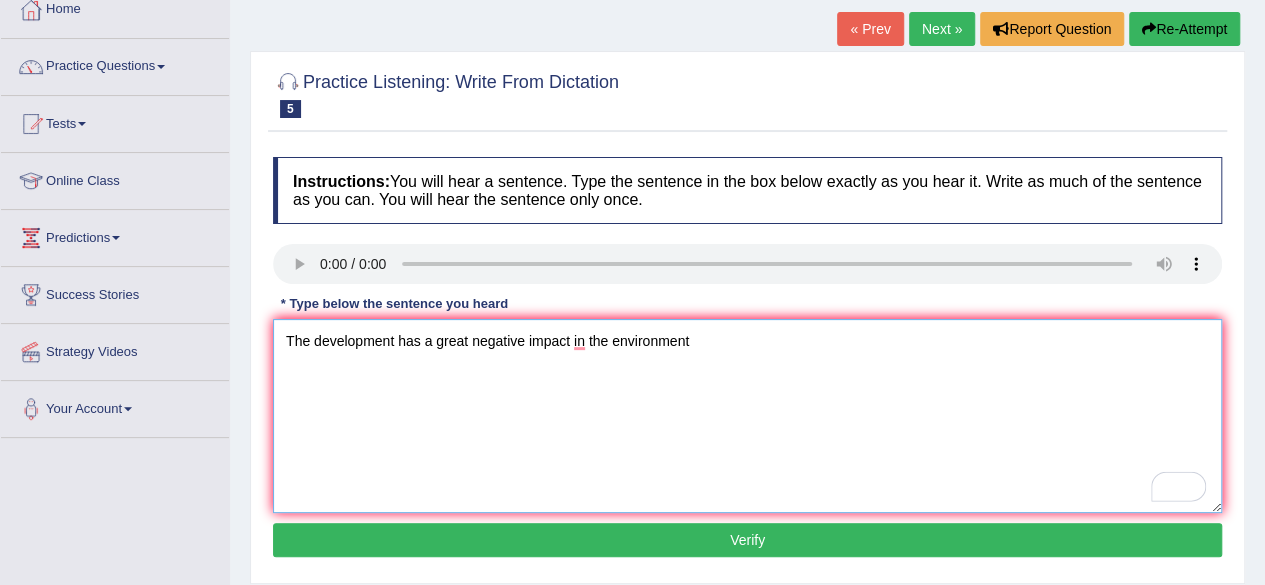 click on "The development has a great negative impact in the environment" at bounding box center (747, 416) 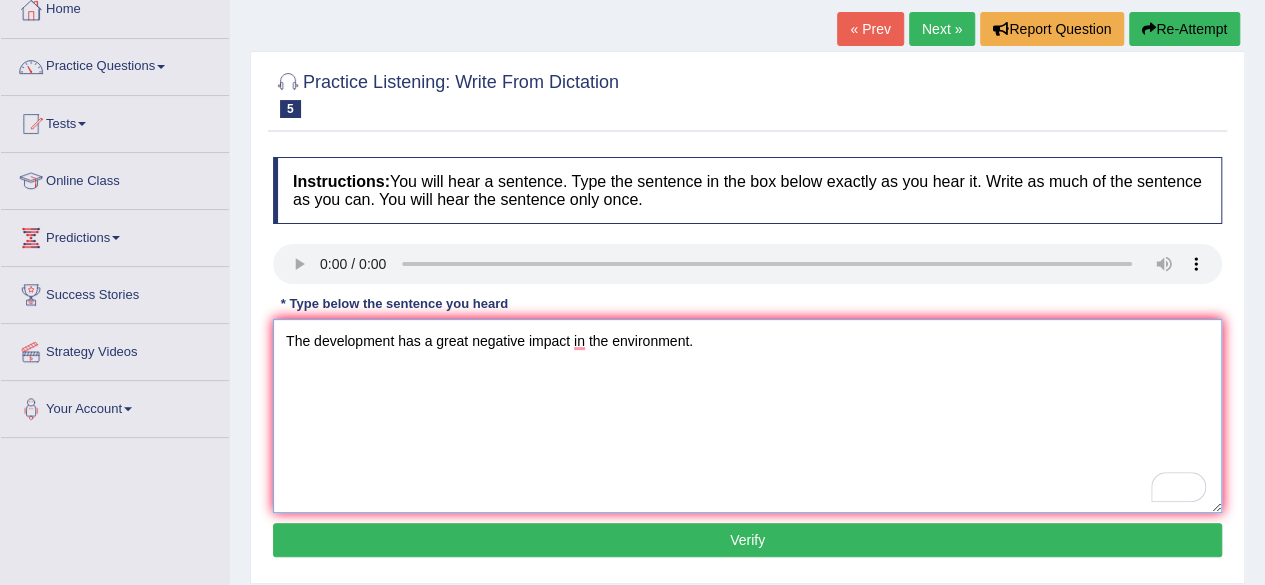 type on "The development has a great negative impact in the environment." 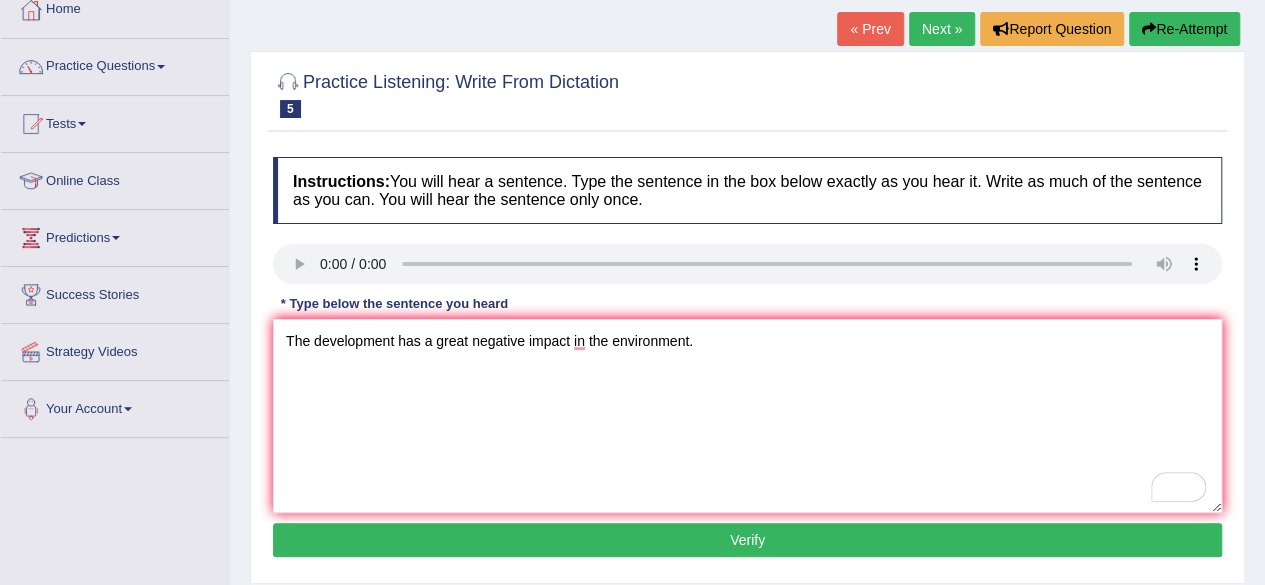 click on "Verify" at bounding box center [747, 540] 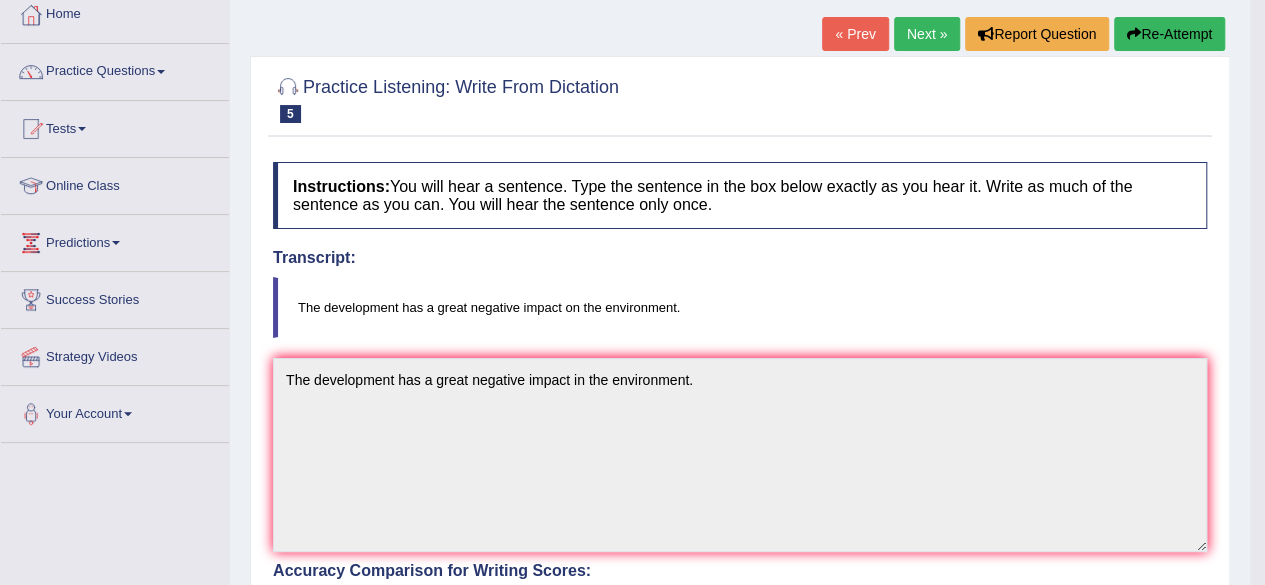 scroll, scrollTop: 110, scrollLeft: 0, axis: vertical 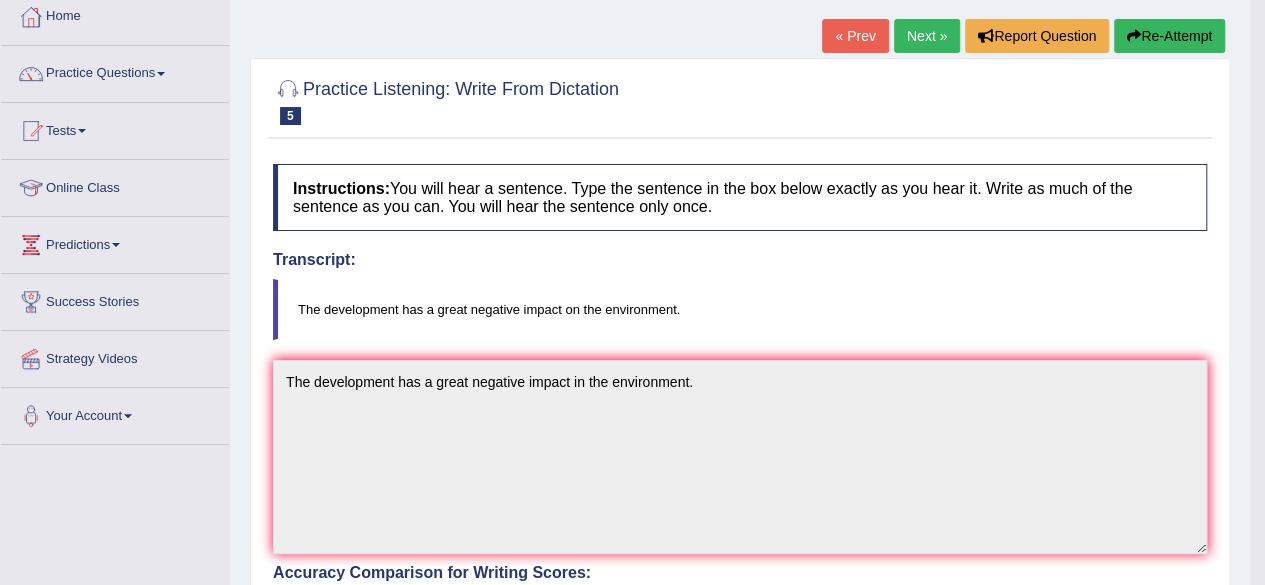 click on "Next »" at bounding box center (927, 36) 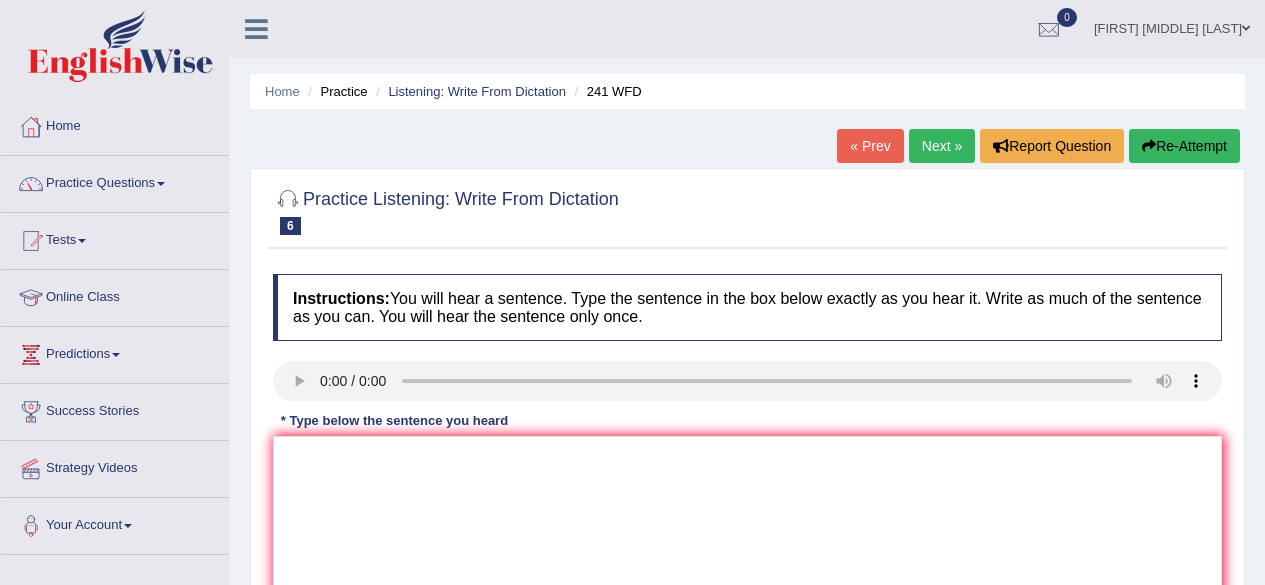 scroll, scrollTop: 0, scrollLeft: 0, axis: both 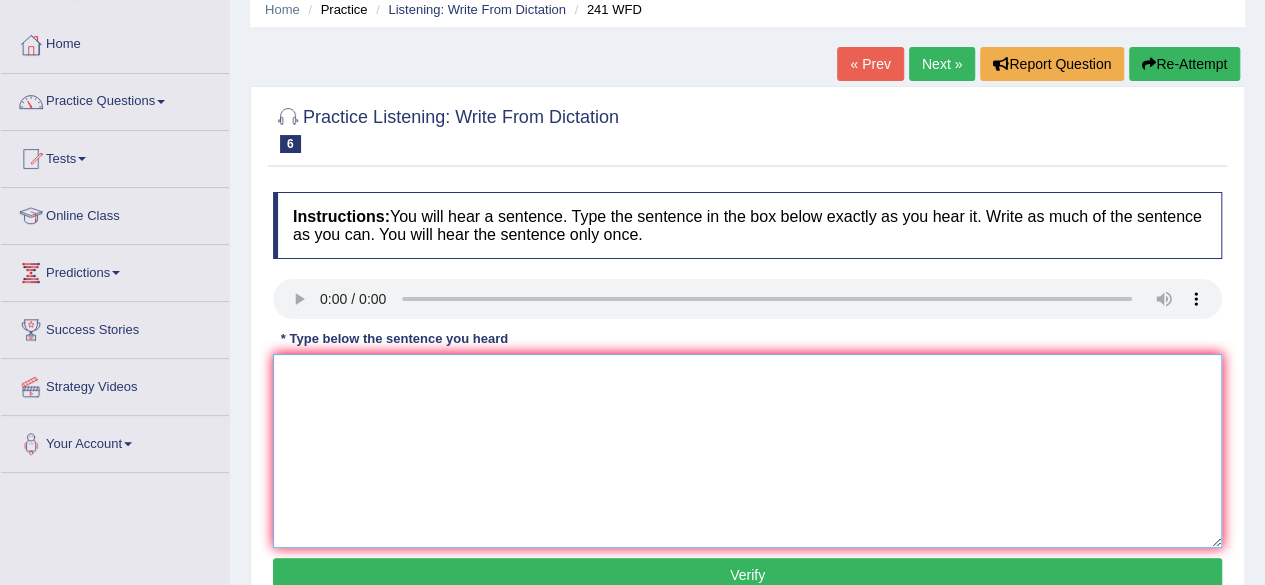 click at bounding box center [747, 451] 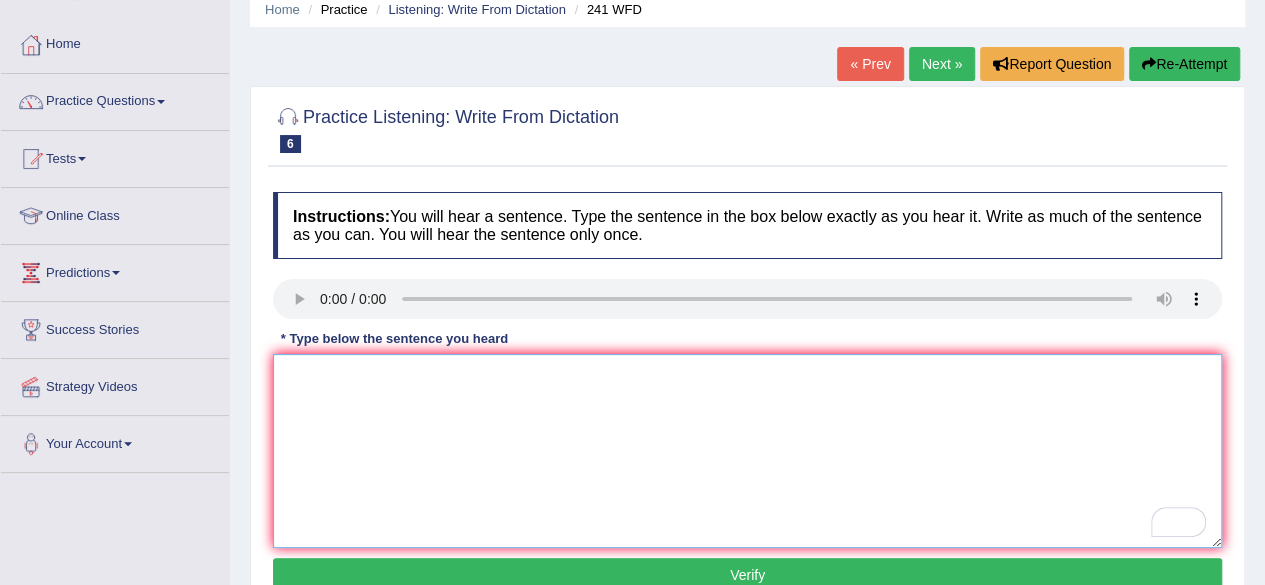 click at bounding box center (747, 451) 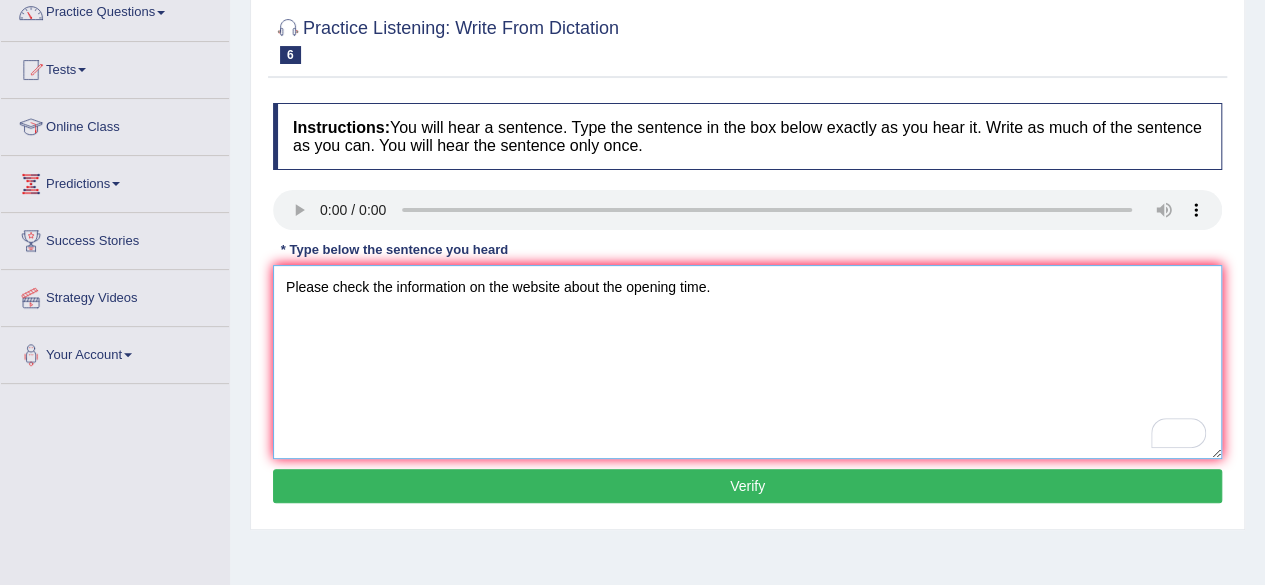 scroll, scrollTop: 175, scrollLeft: 0, axis: vertical 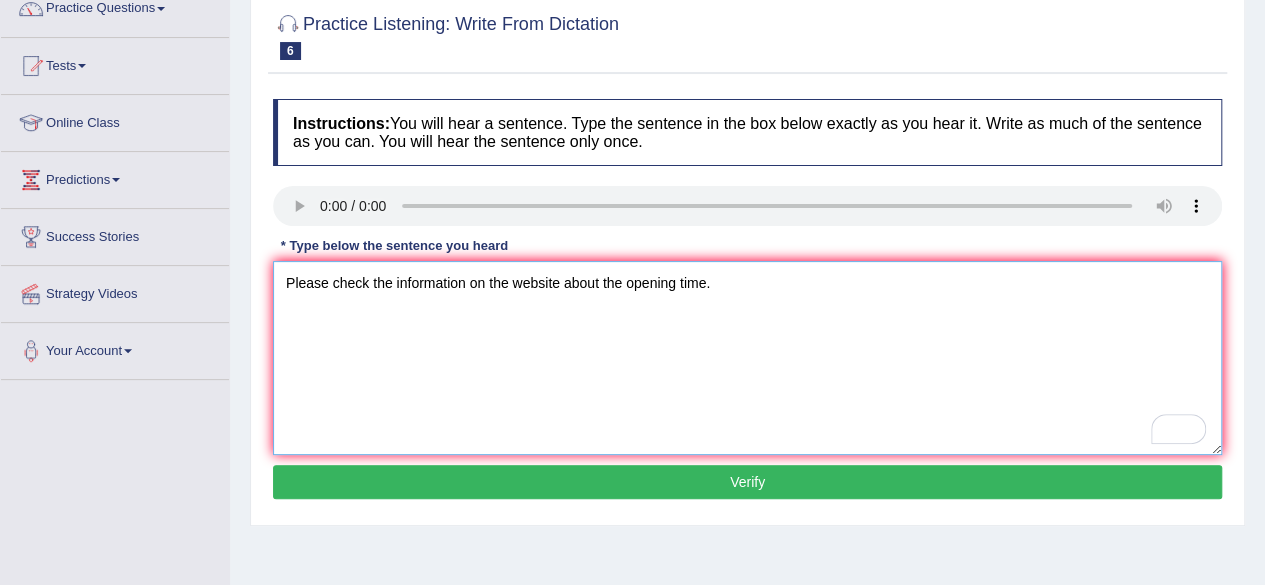 type on "Please check the information on the website about the opening time." 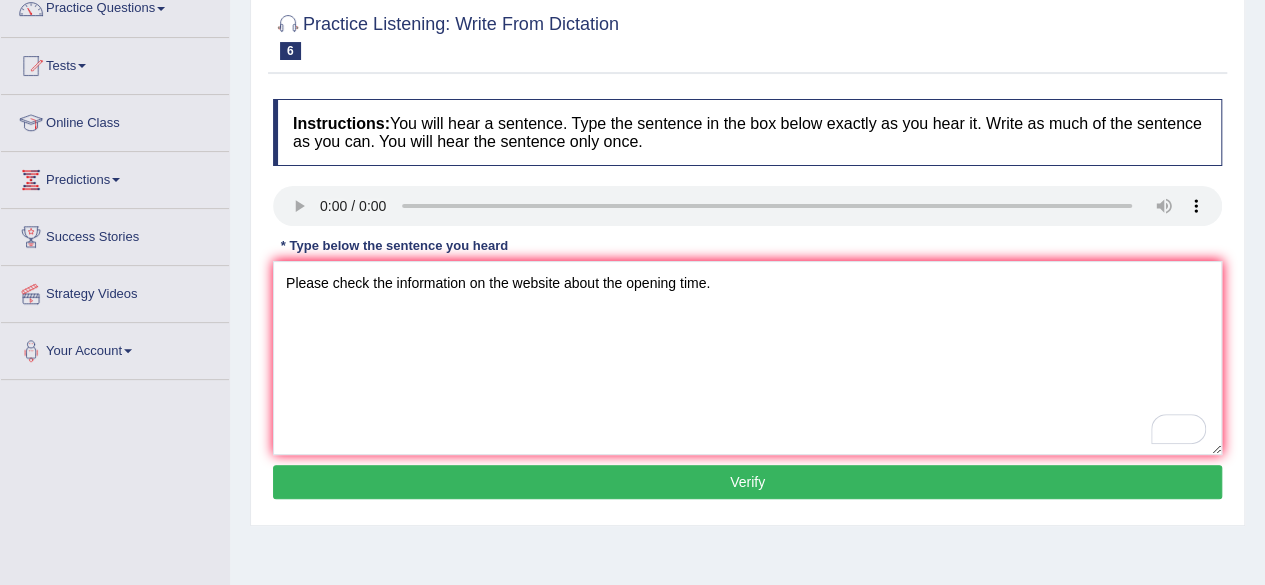 click on "Verify" at bounding box center [747, 482] 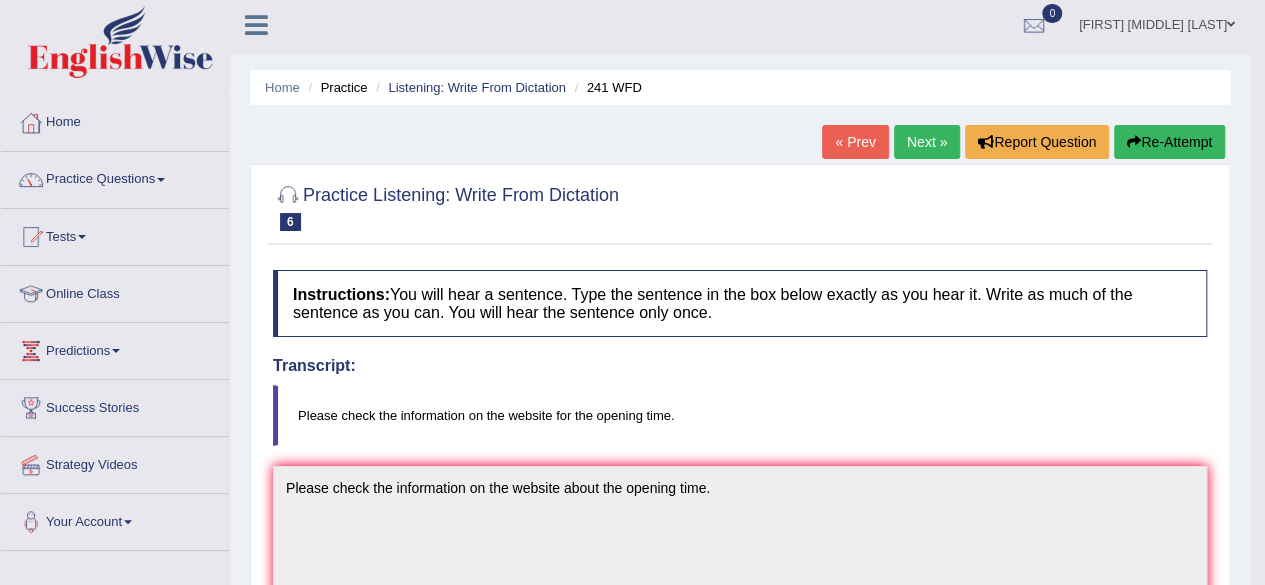 scroll, scrollTop: 0, scrollLeft: 0, axis: both 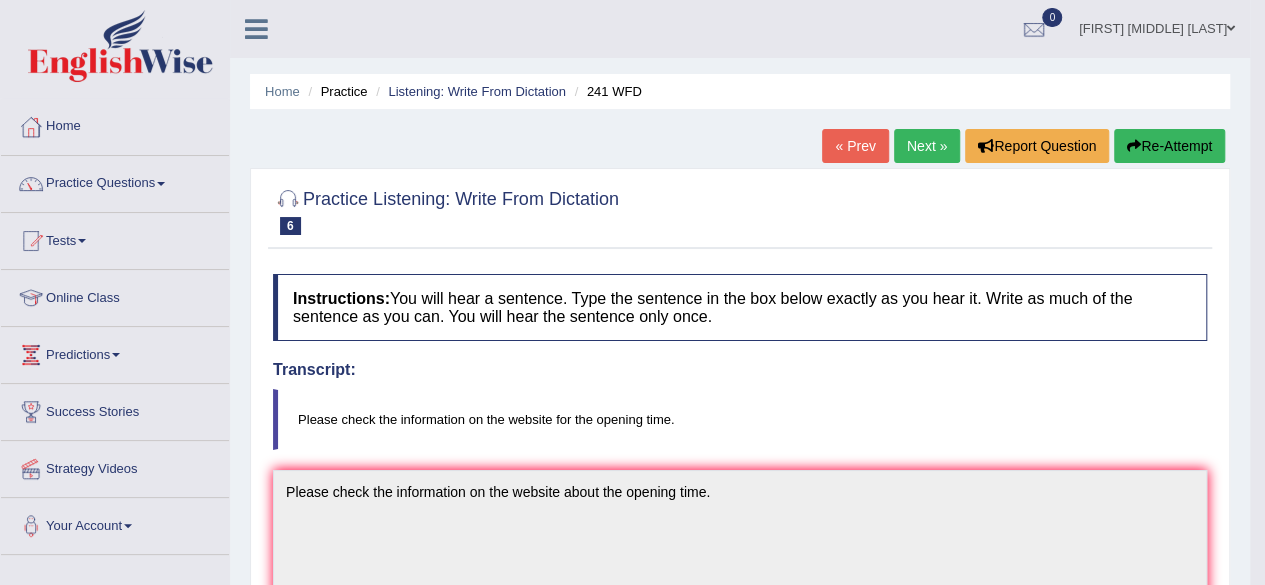 click on "Next »" at bounding box center [927, 146] 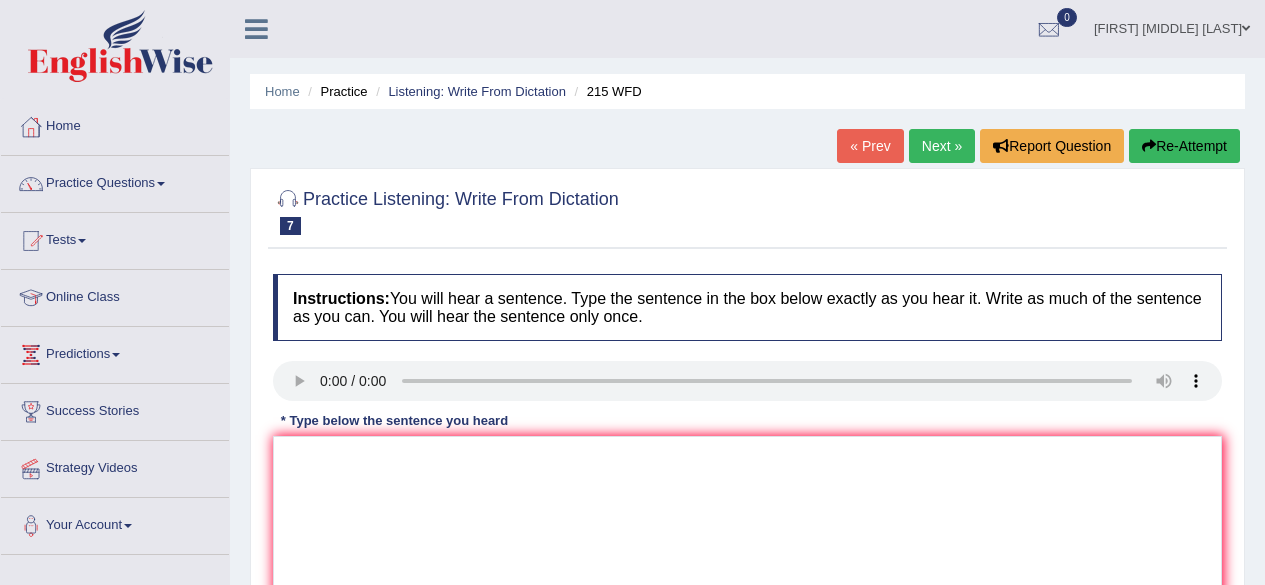 scroll, scrollTop: 0, scrollLeft: 0, axis: both 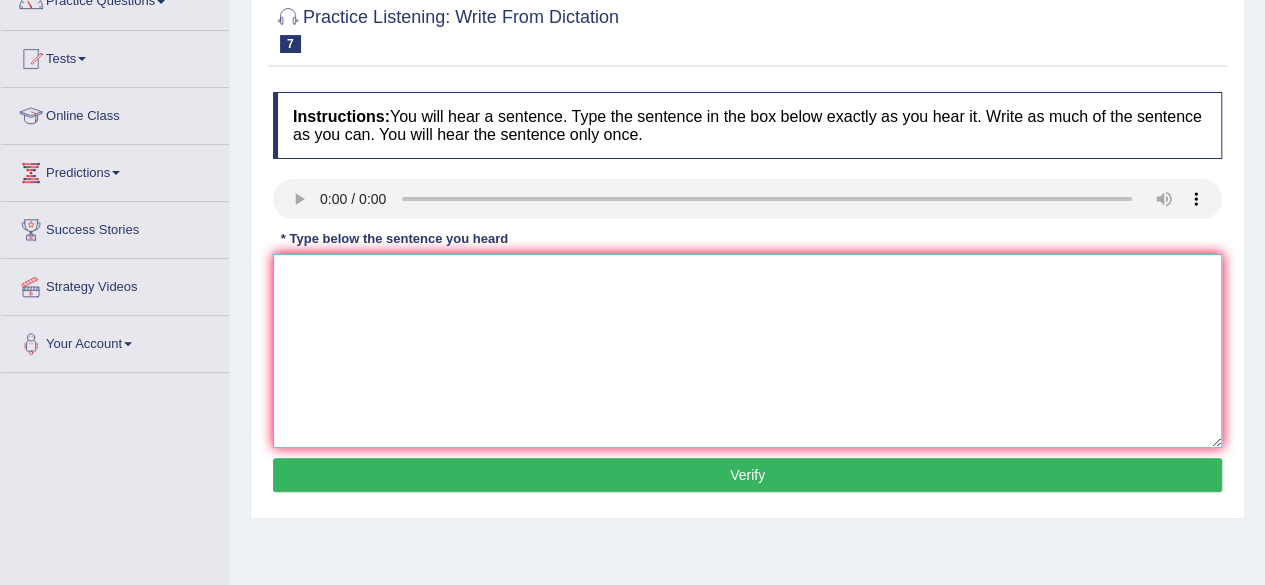 click at bounding box center [747, 351] 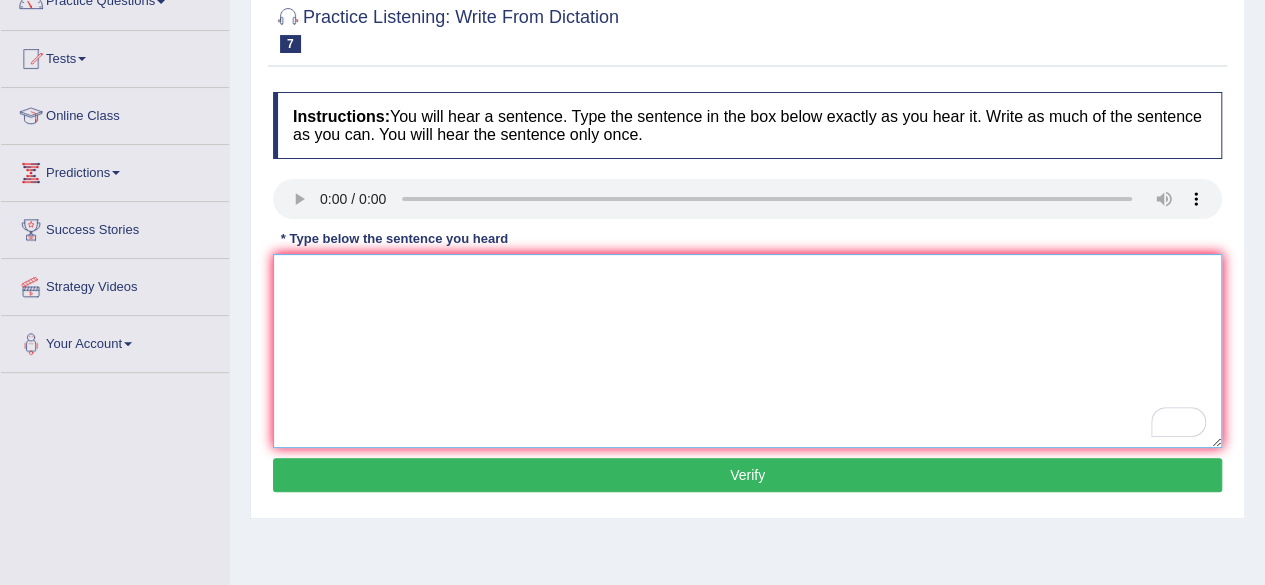click at bounding box center [747, 351] 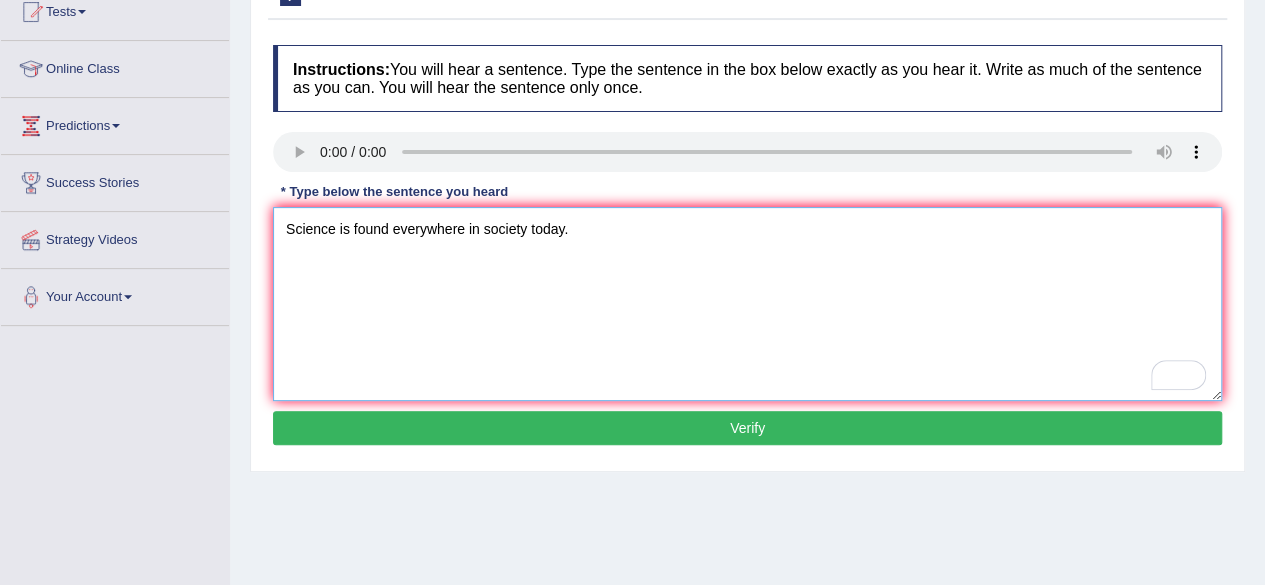 scroll, scrollTop: 230, scrollLeft: 0, axis: vertical 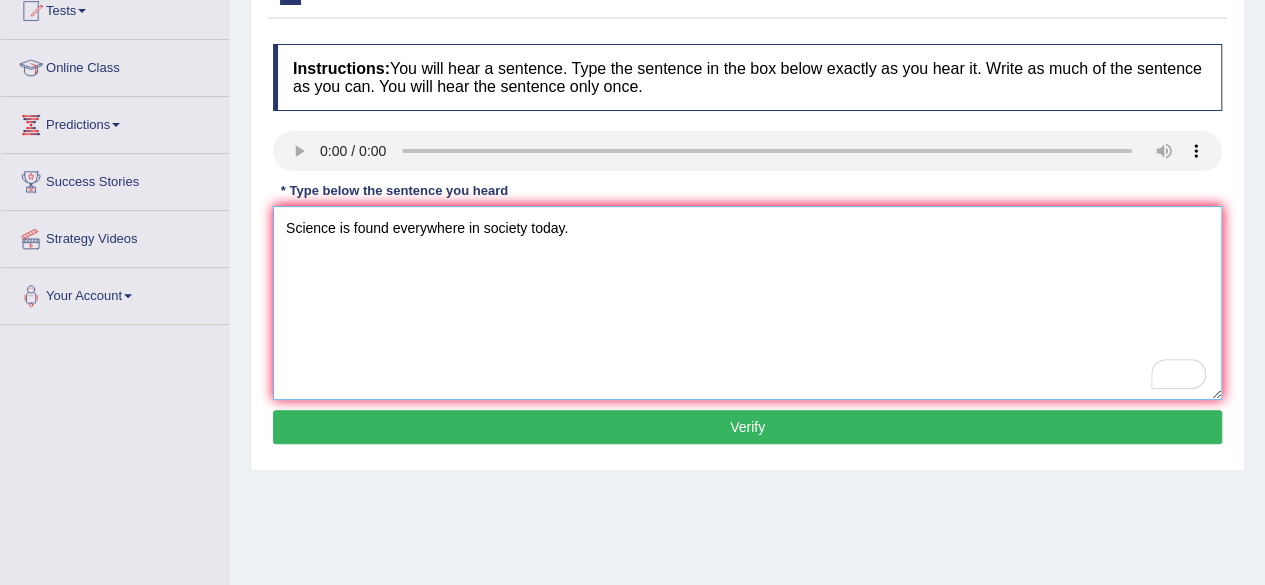 type on "Science is found everywhere in society today." 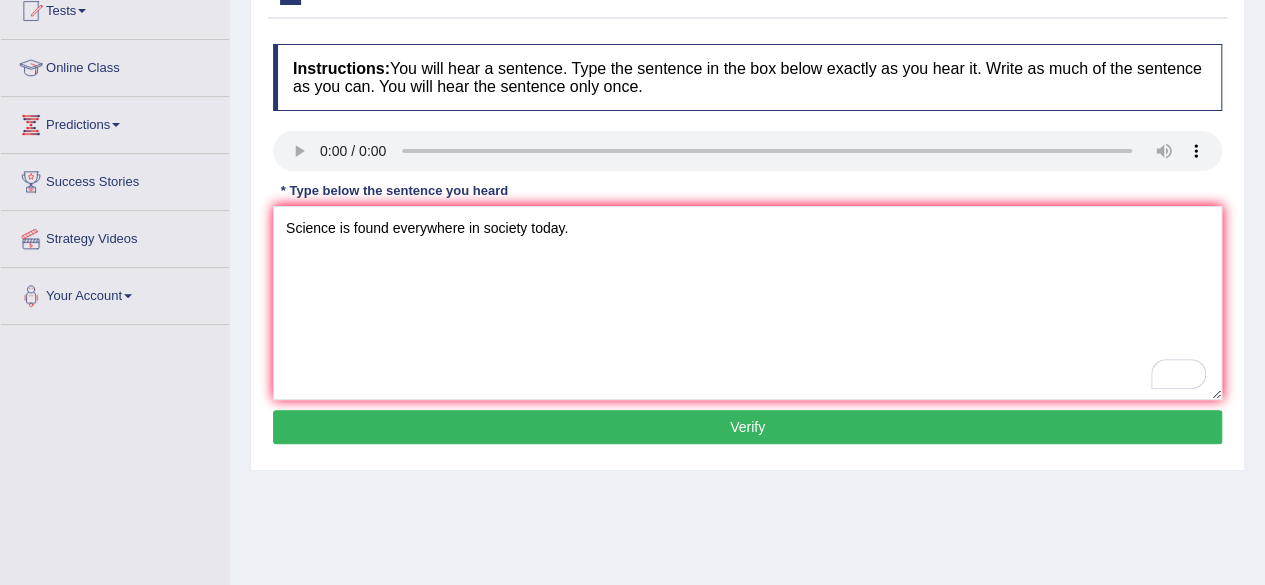 click on "Verify" at bounding box center [747, 427] 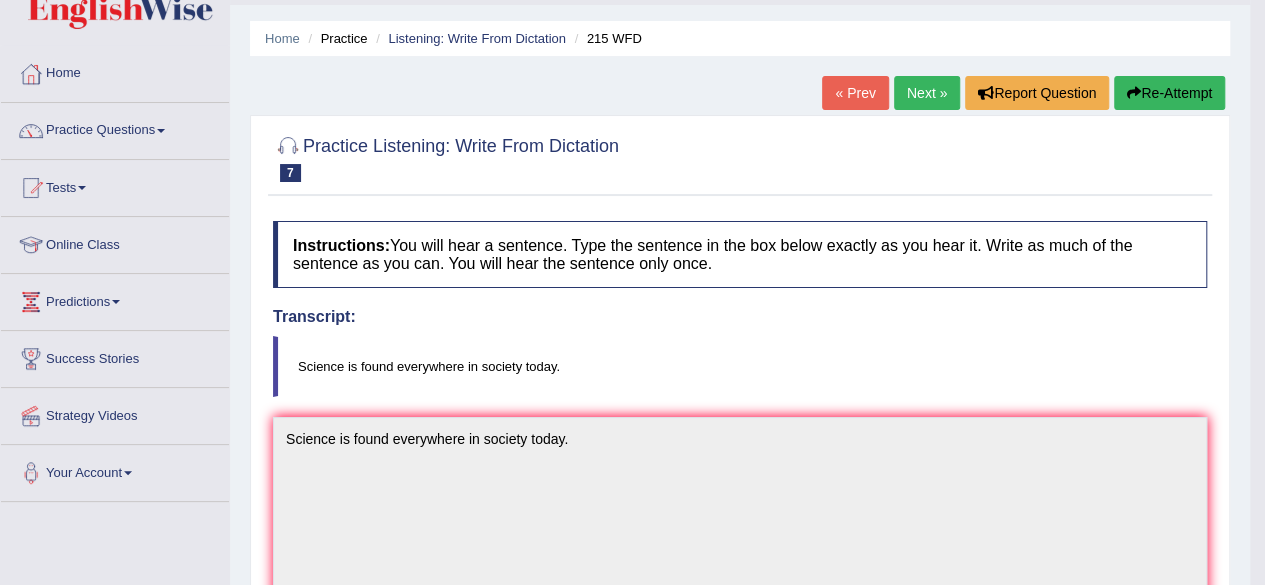 scroll, scrollTop: 51, scrollLeft: 0, axis: vertical 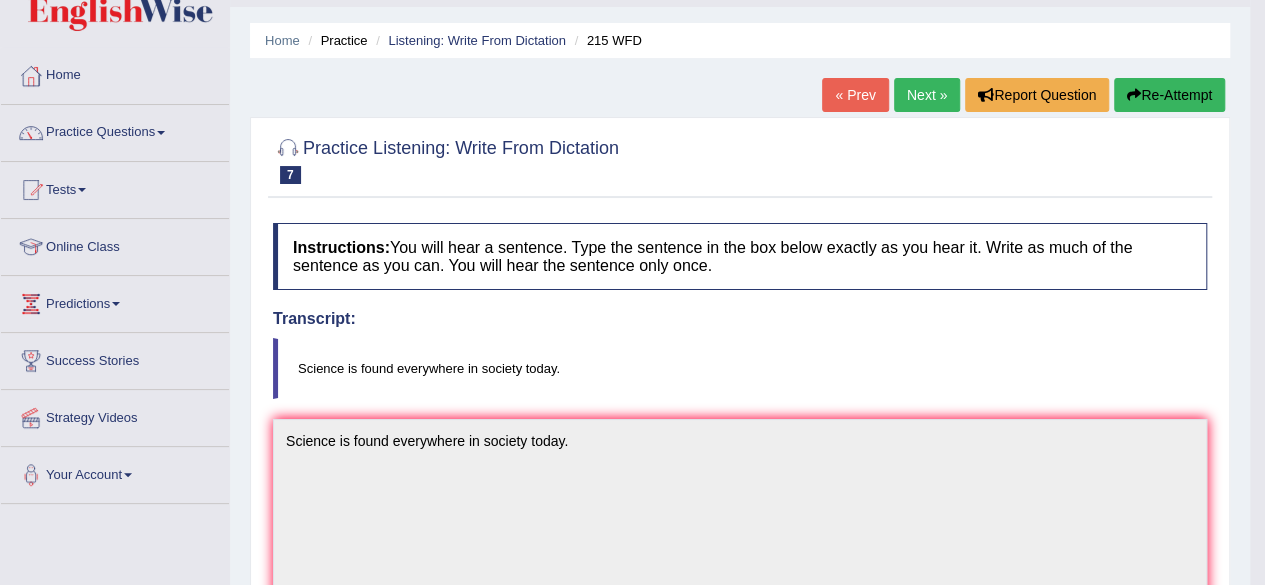 click on "Next »" at bounding box center [927, 95] 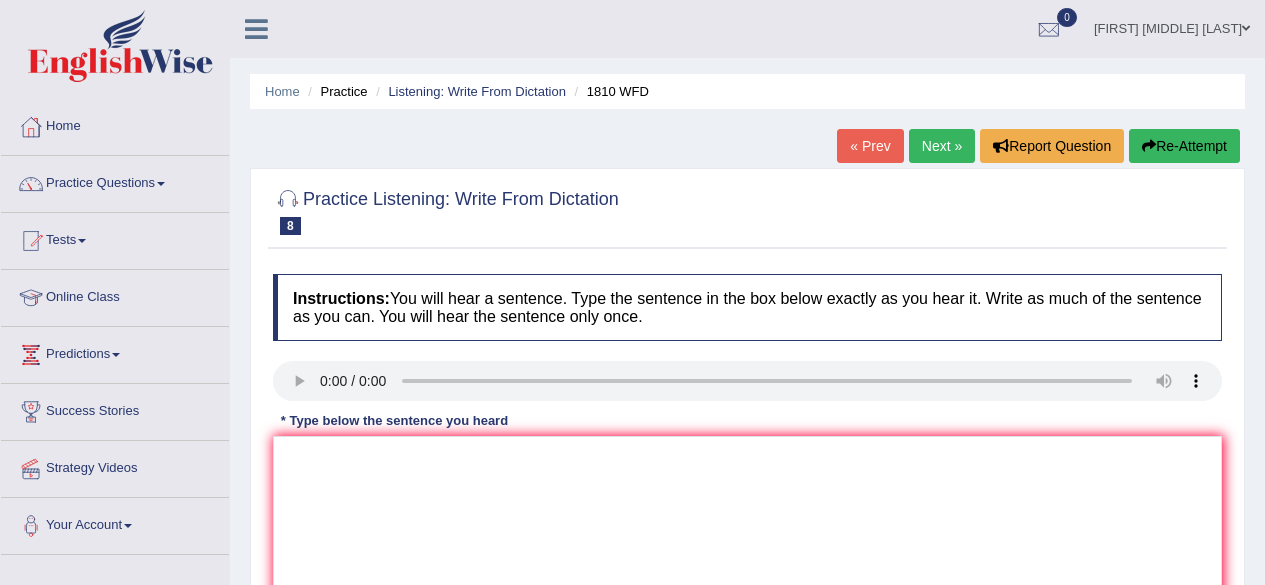 scroll, scrollTop: 0, scrollLeft: 0, axis: both 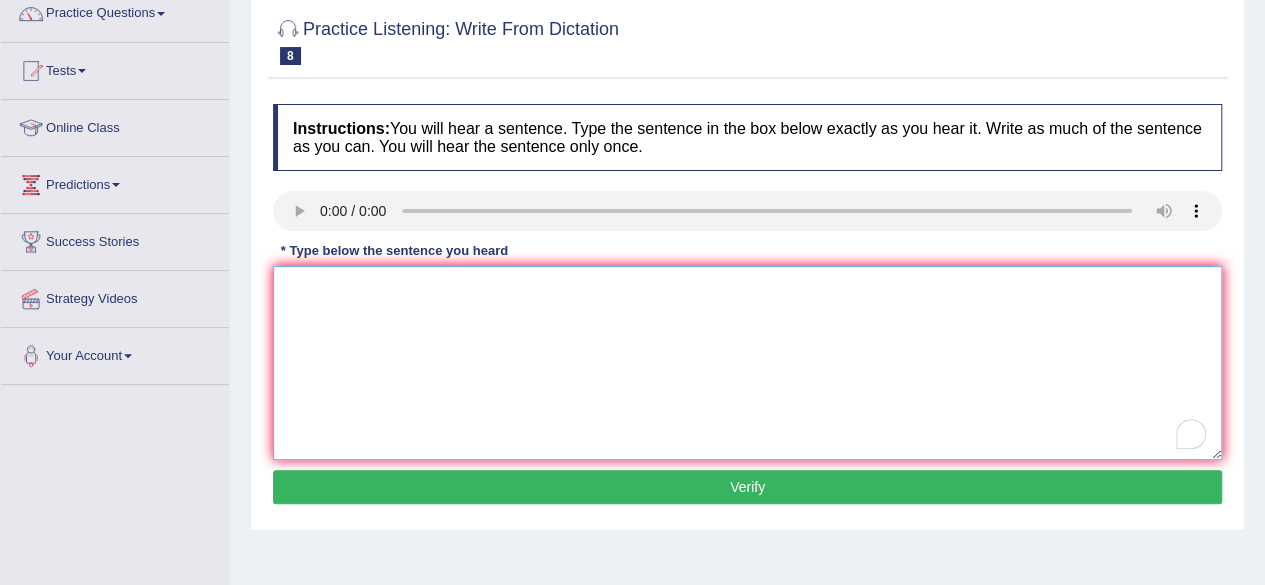 click at bounding box center [747, 363] 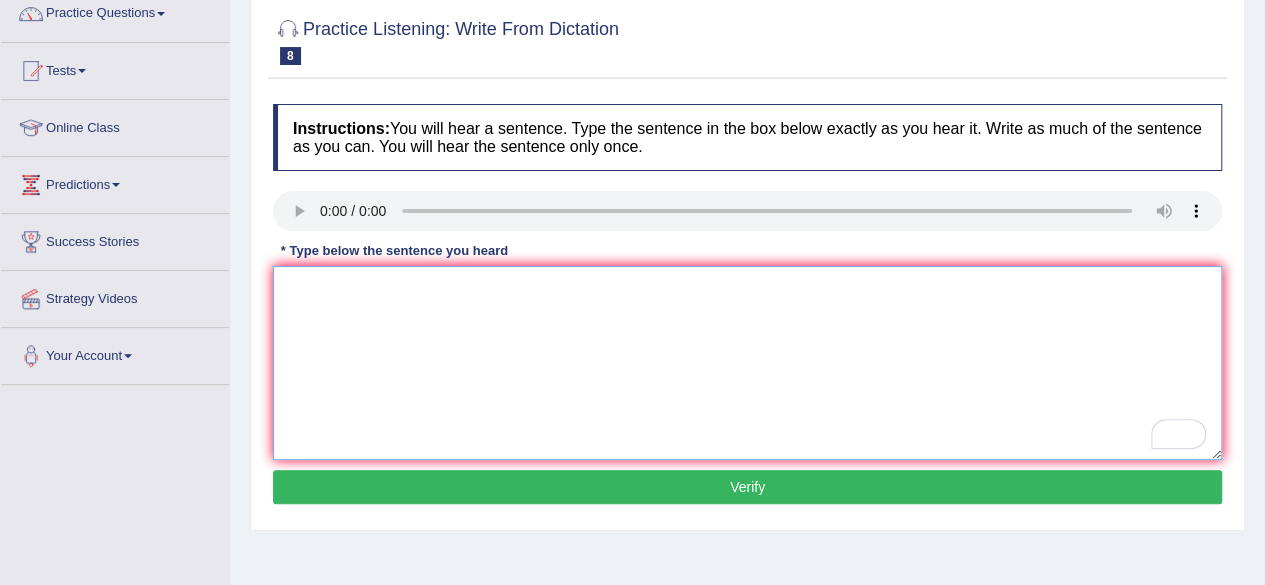 click at bounding box center [747, 363] 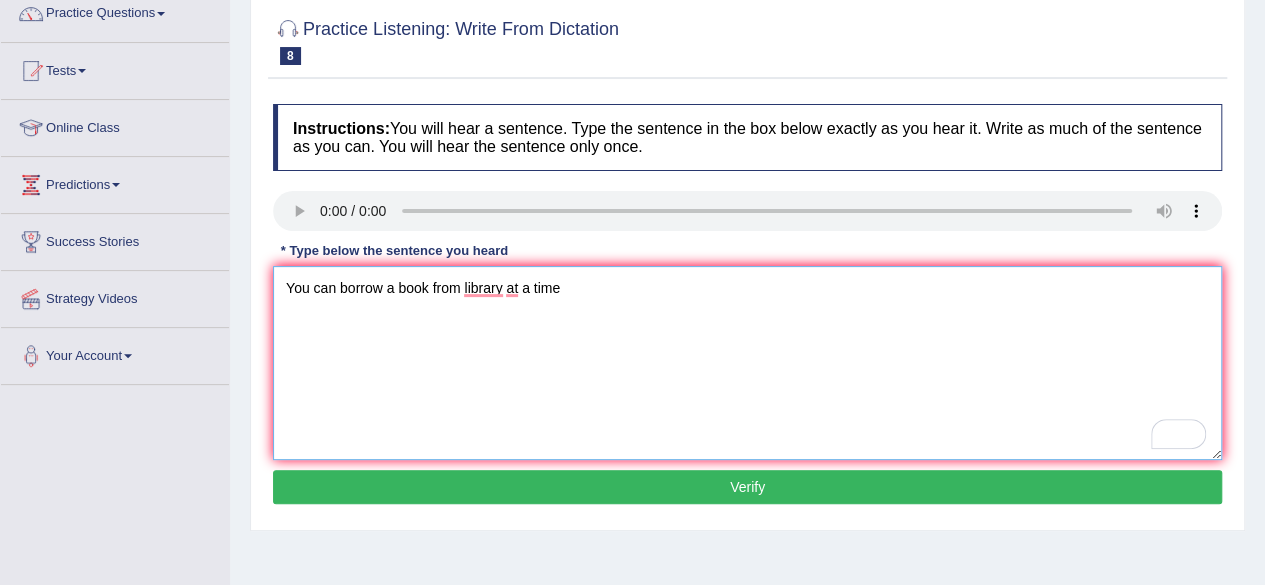 click on "You can borrow a book from library at a time" at bounding box center (747, 363) 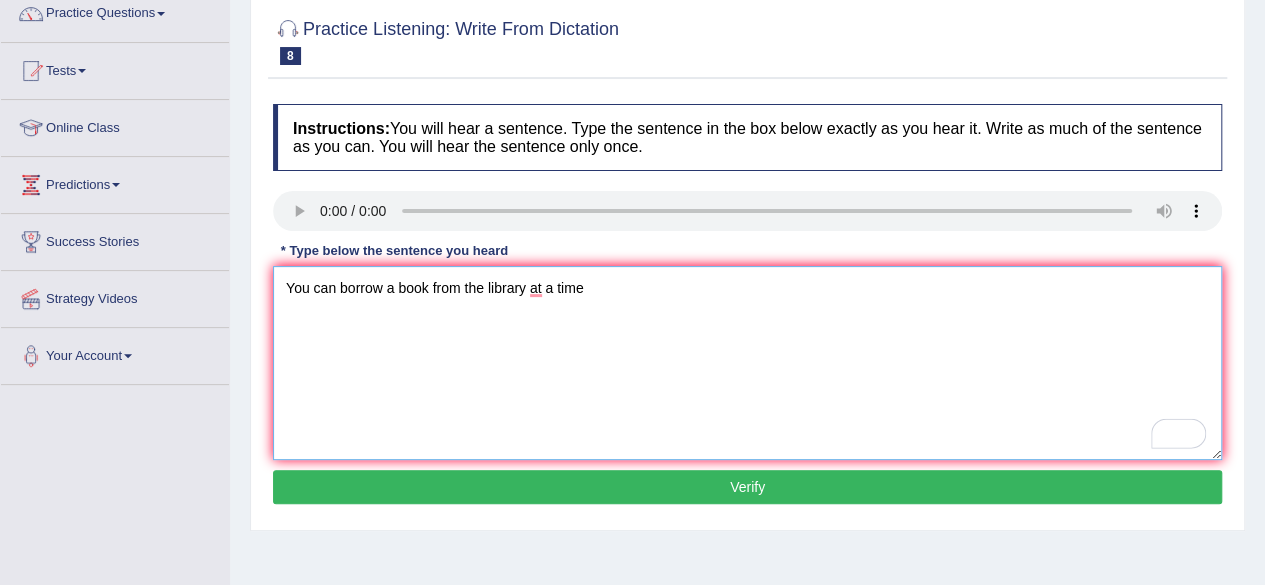 click on "You can borrow a book from the library at a time" at bounding box center (747, 363) 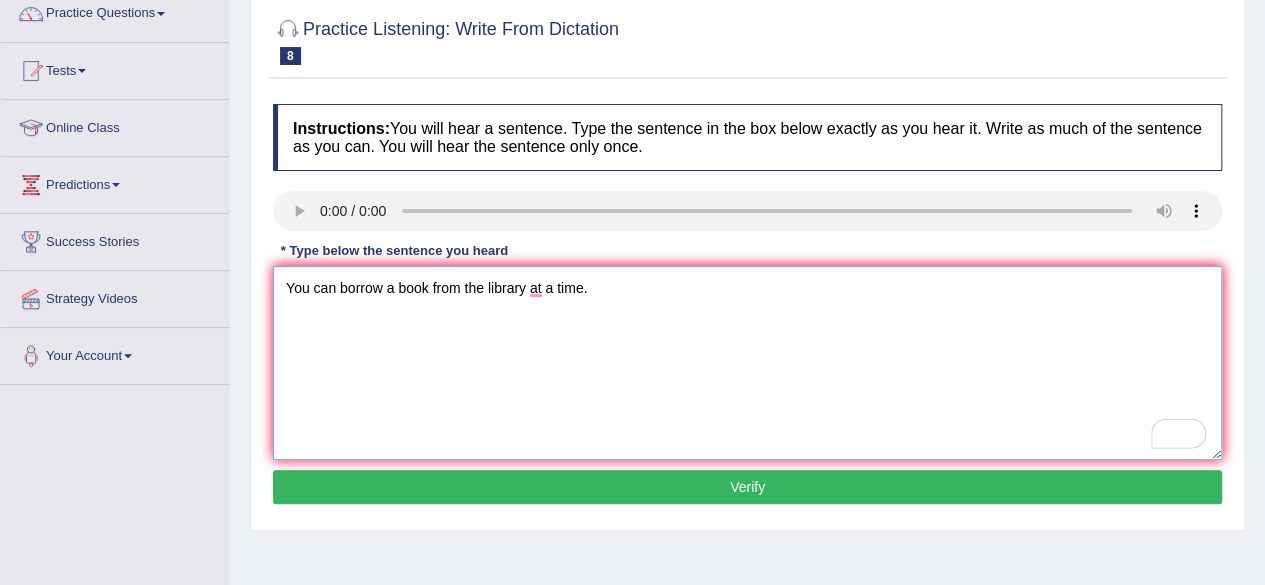 type on "You can borrow a book from the library at a time." 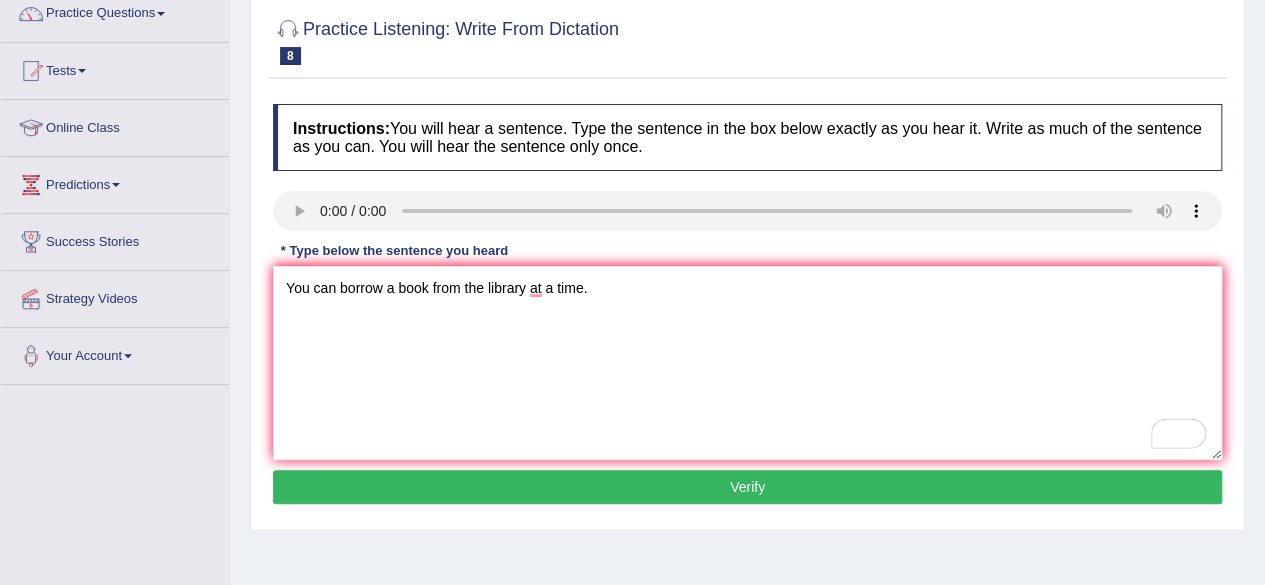 click on "Verify" at bounding box center [747, 487] 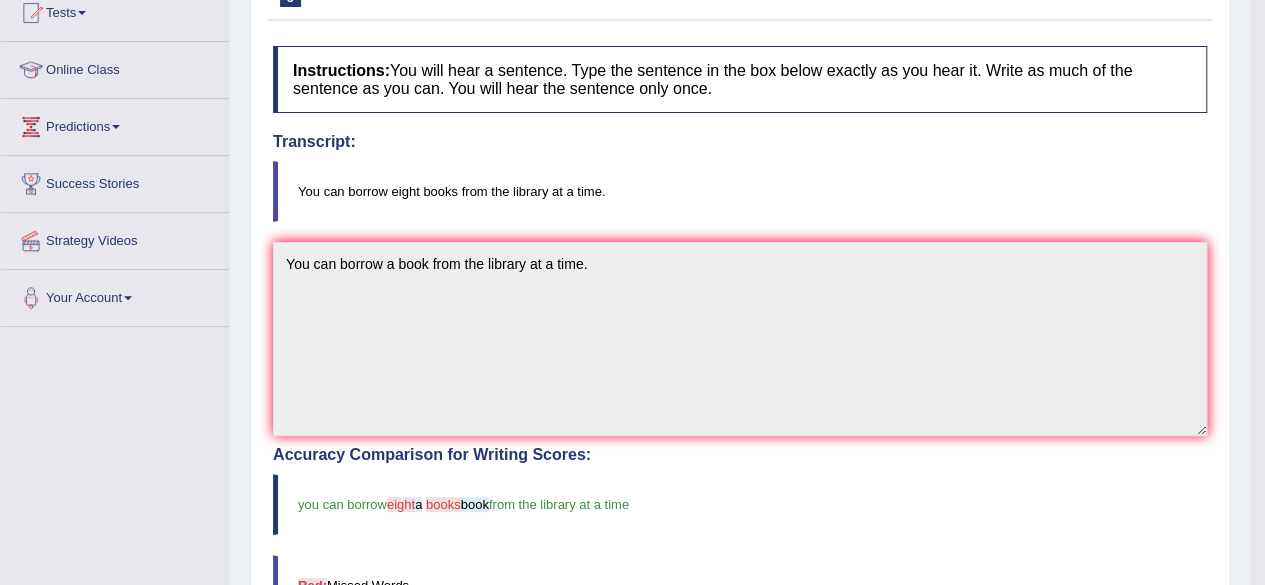 scroll, scrollTop: 0, scrollLeft: 0, axis: both 